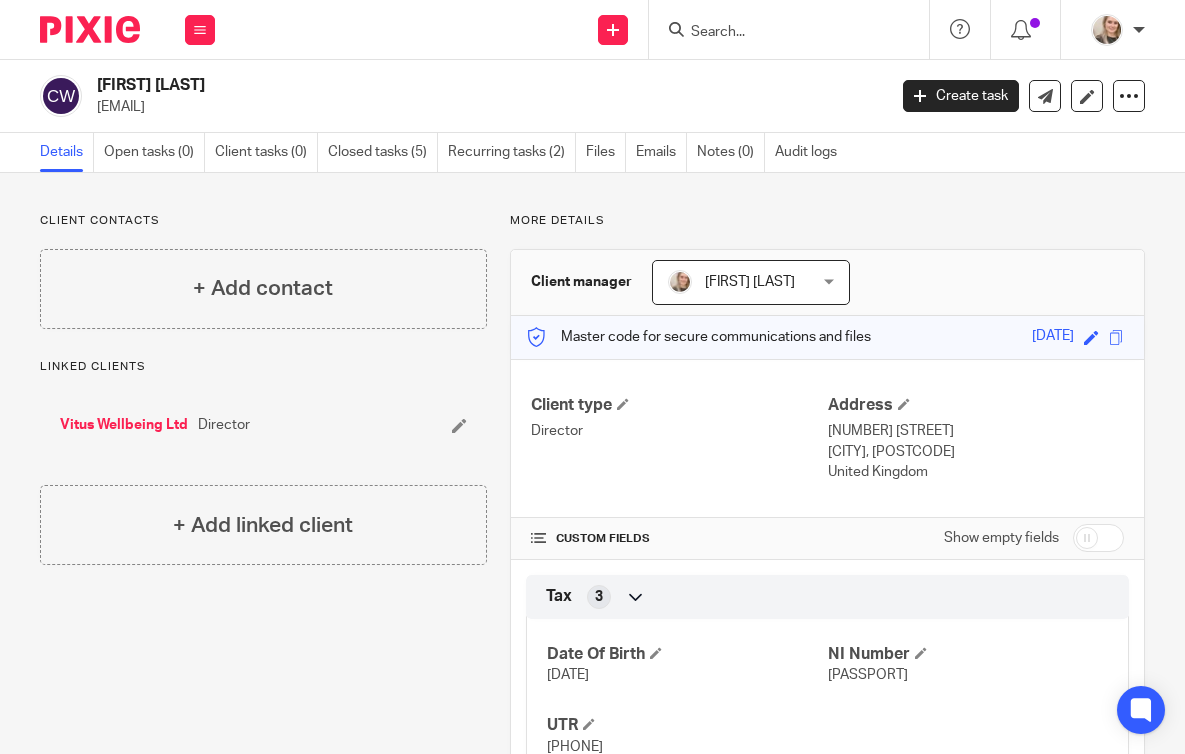 scroll, scrollTop: 0, scrollLeft: 0, axis: both 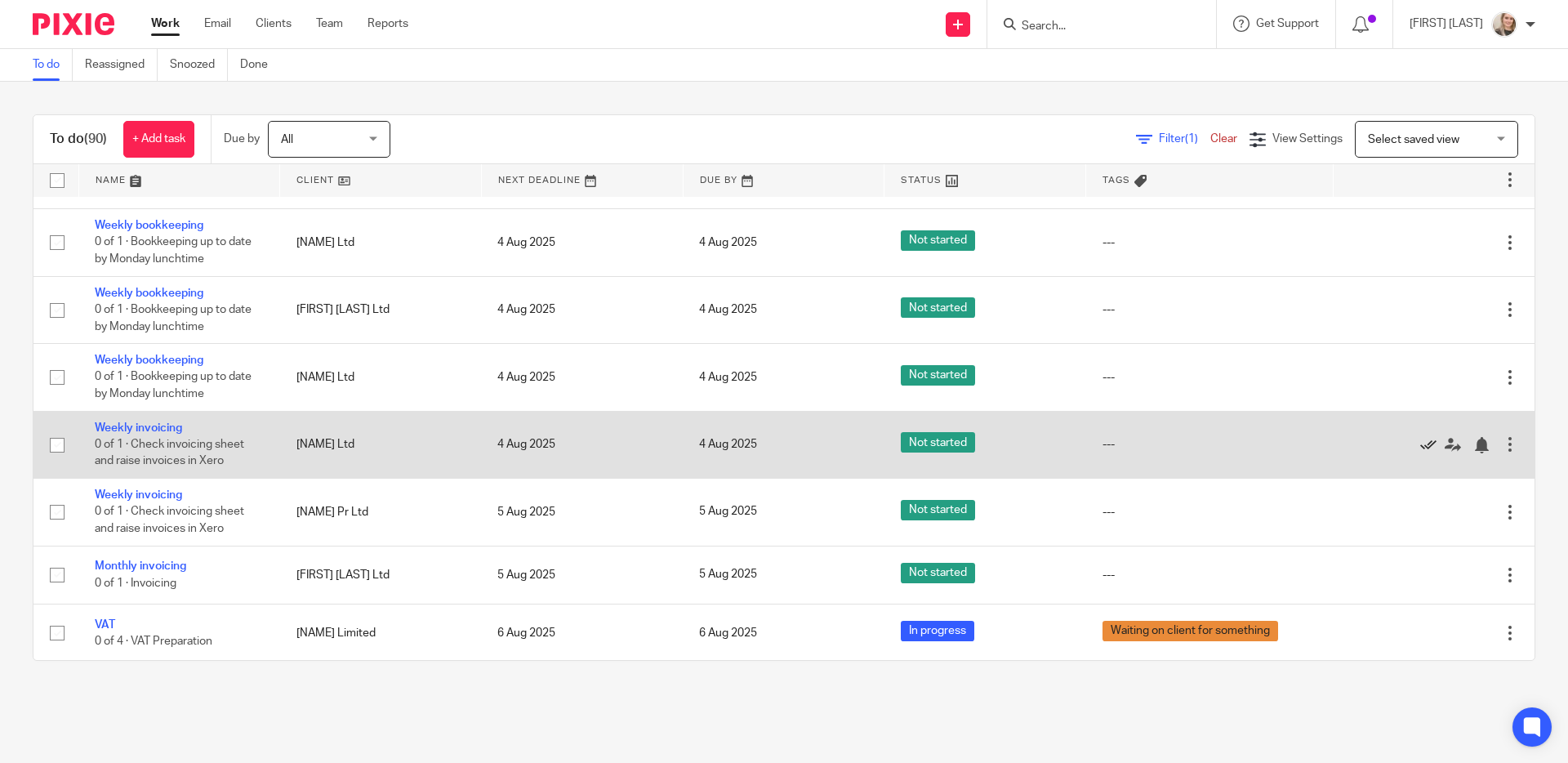 click at bounding box center (1428, 445) 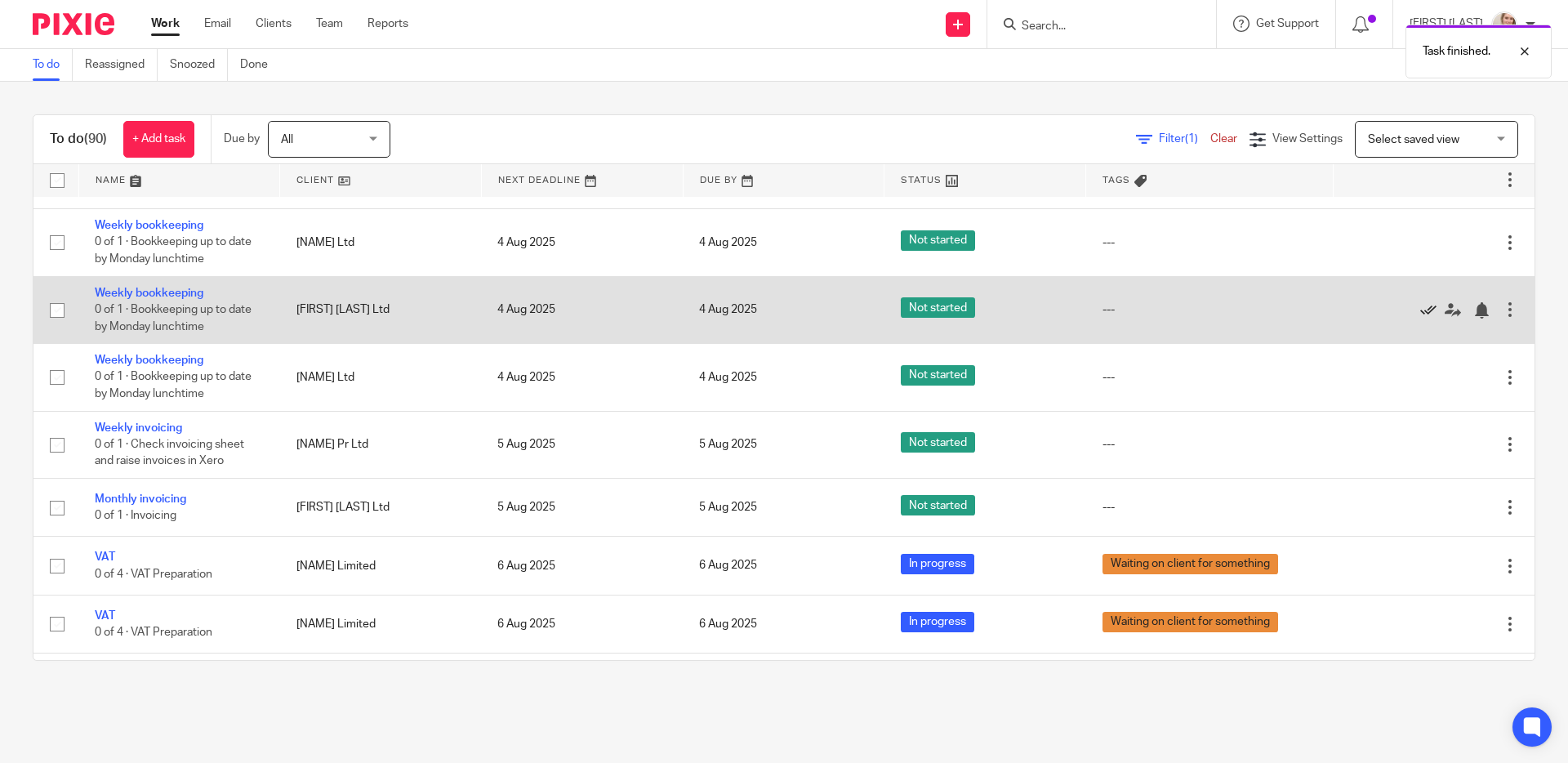 click at bounding box center [1428, 310] 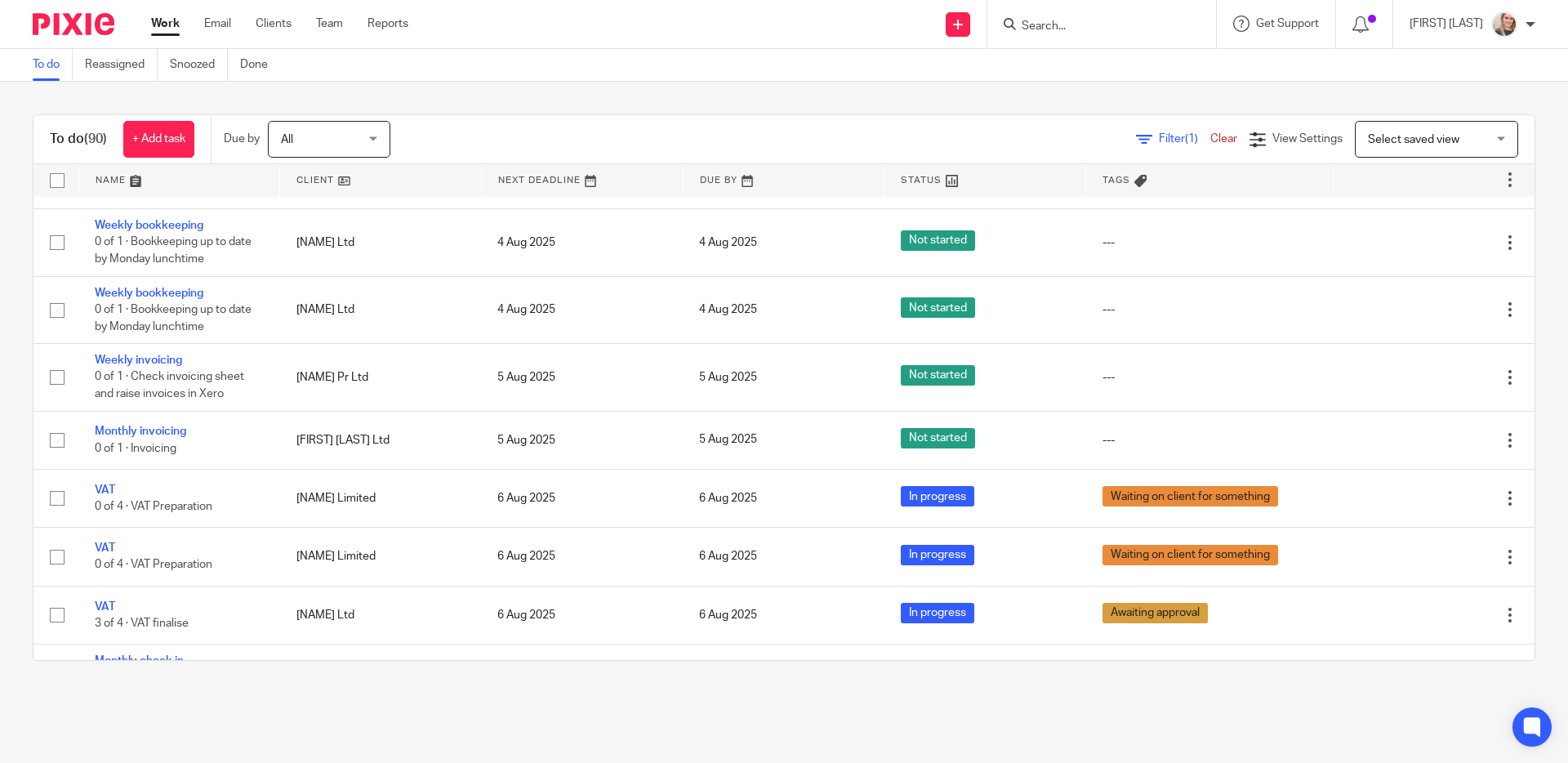 scroll, scrollTop: 438, scrollLeft: 0, axis: vertical 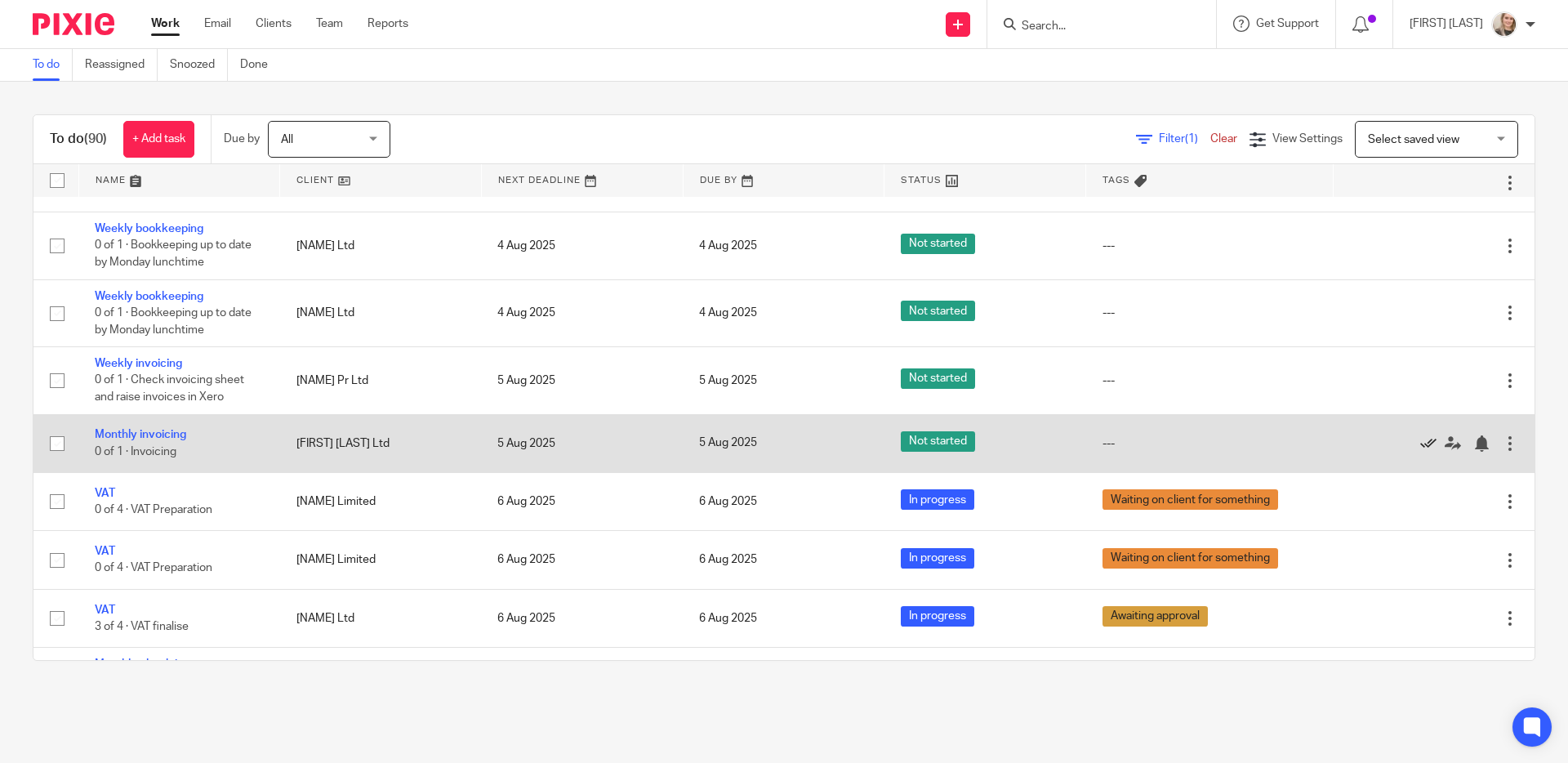 click at bounding box center [1428, 444] 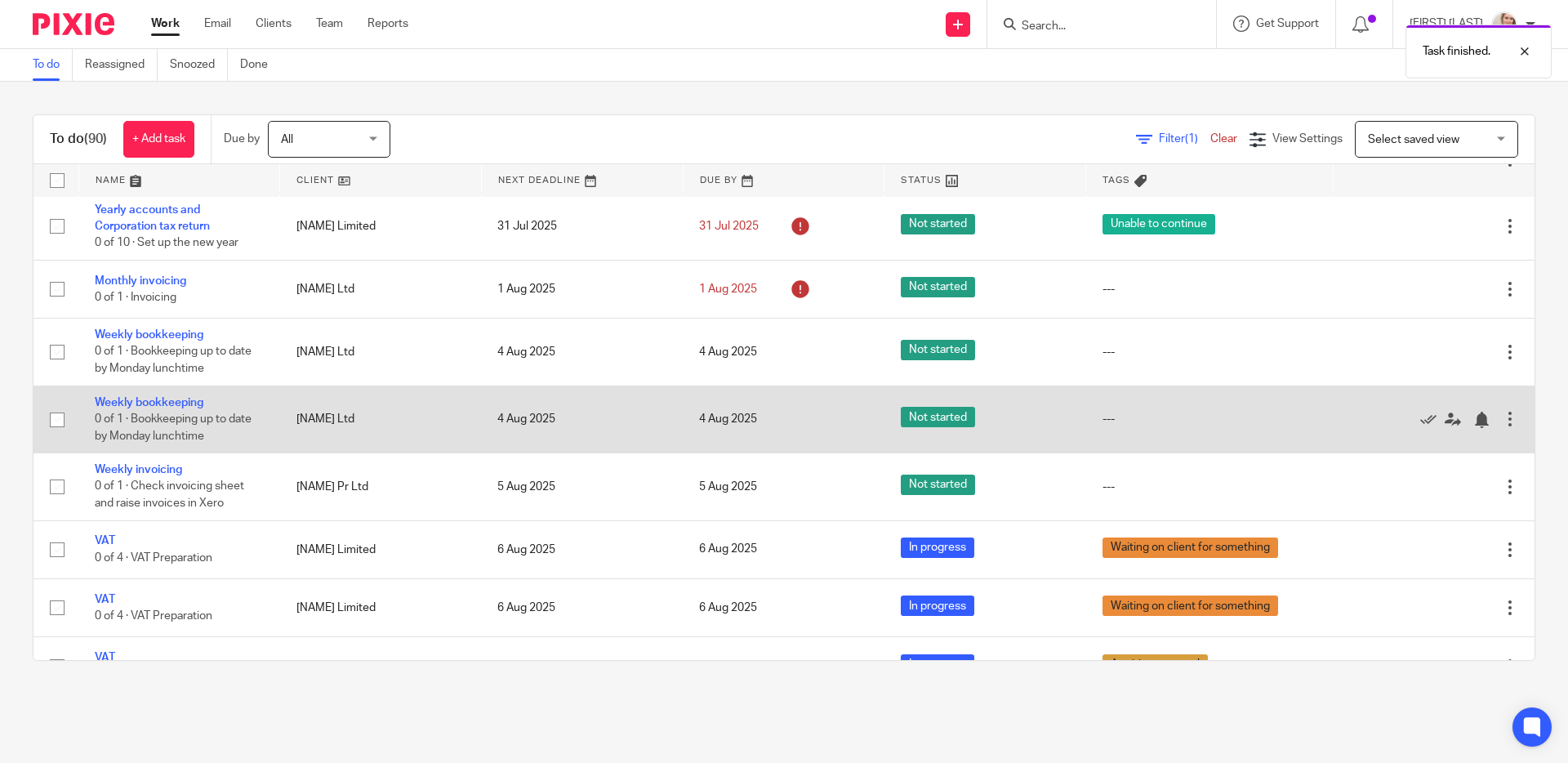 scroll, scrollTop: 315, scrollLeft: 0, axis: vertical 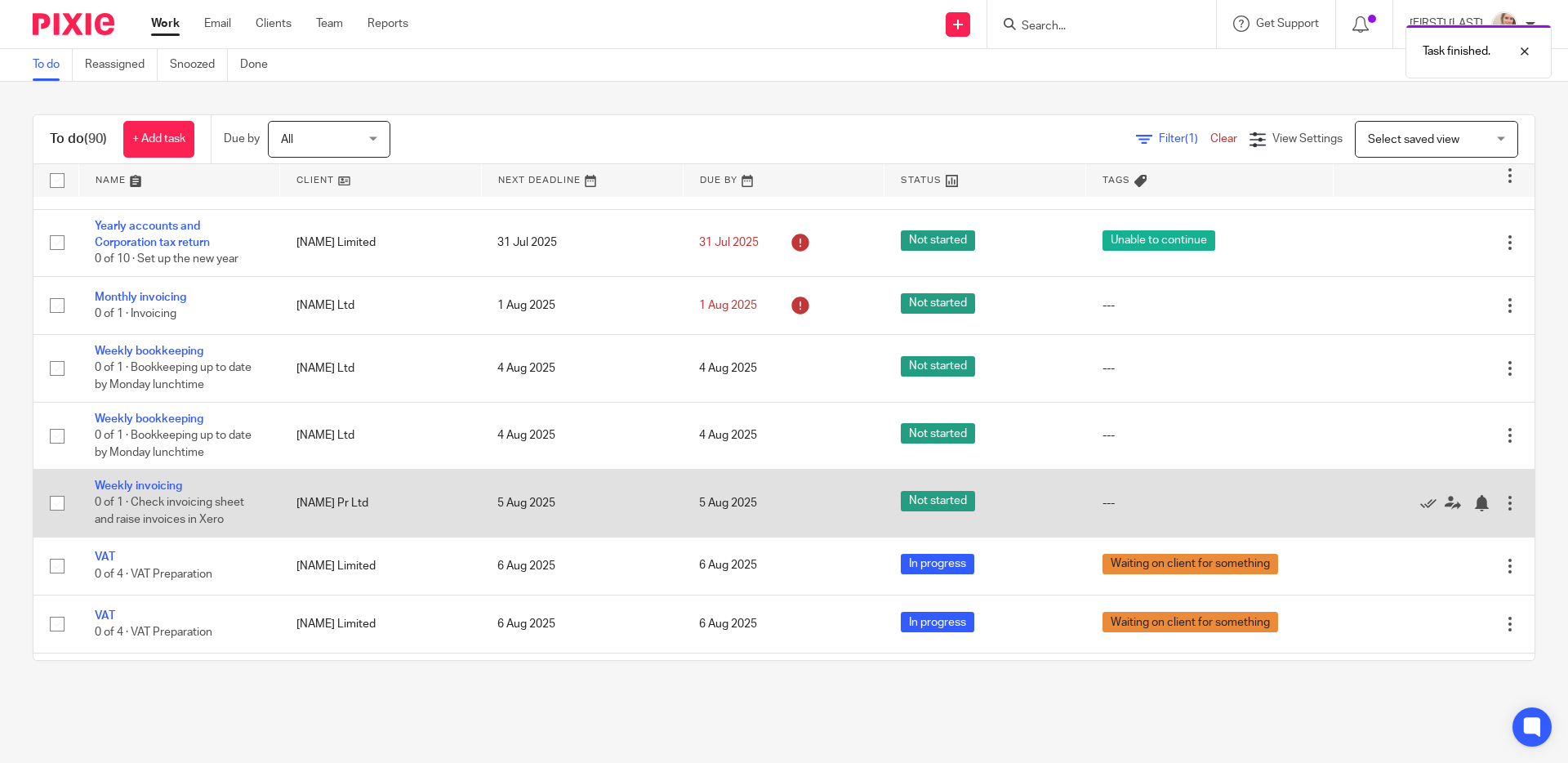 click on "Amber Muotto Pr Ltd" at bounding box center [381, 503] 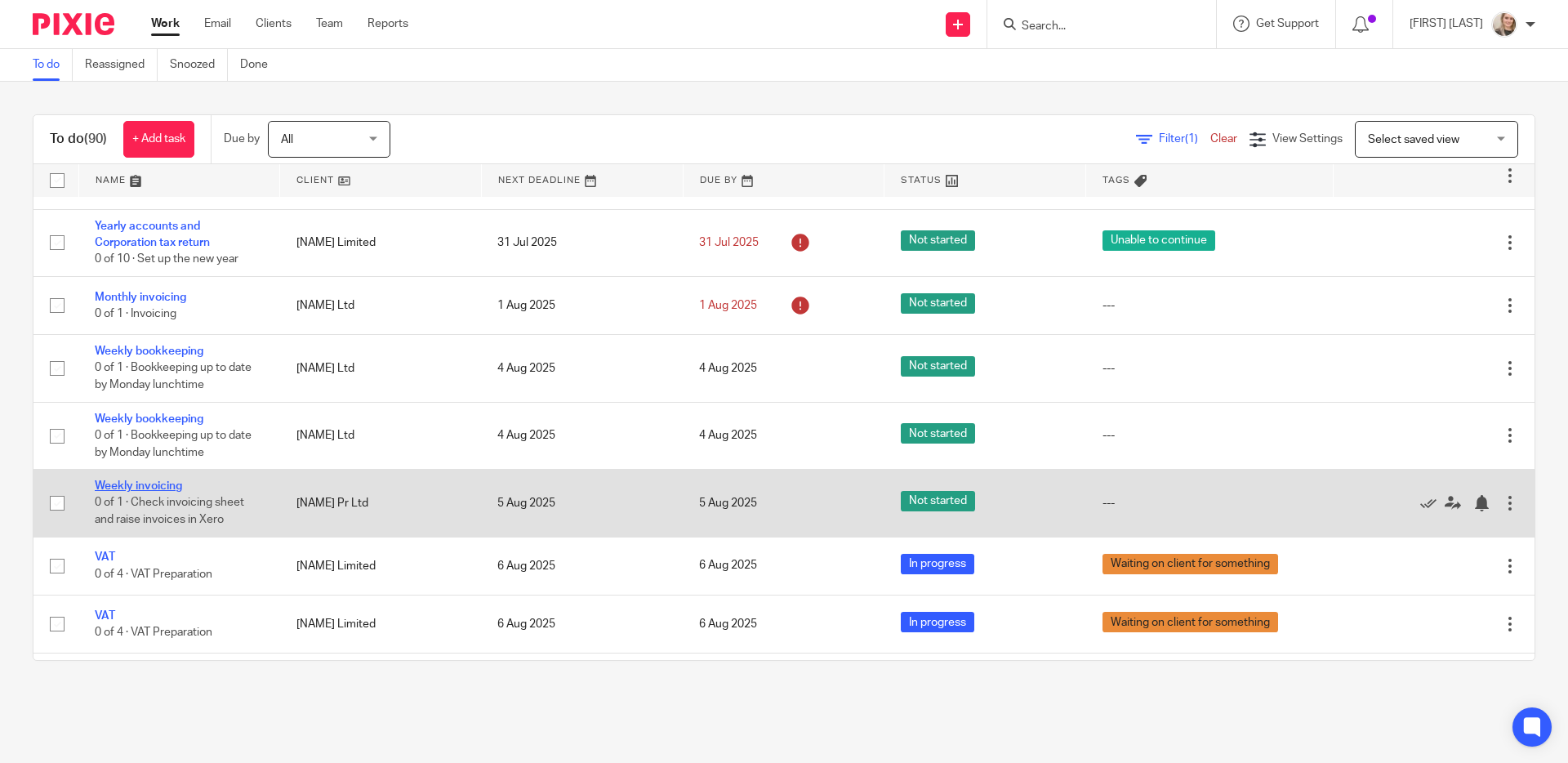 click on "Weekly invoicing" at bounding box center [138, 486] 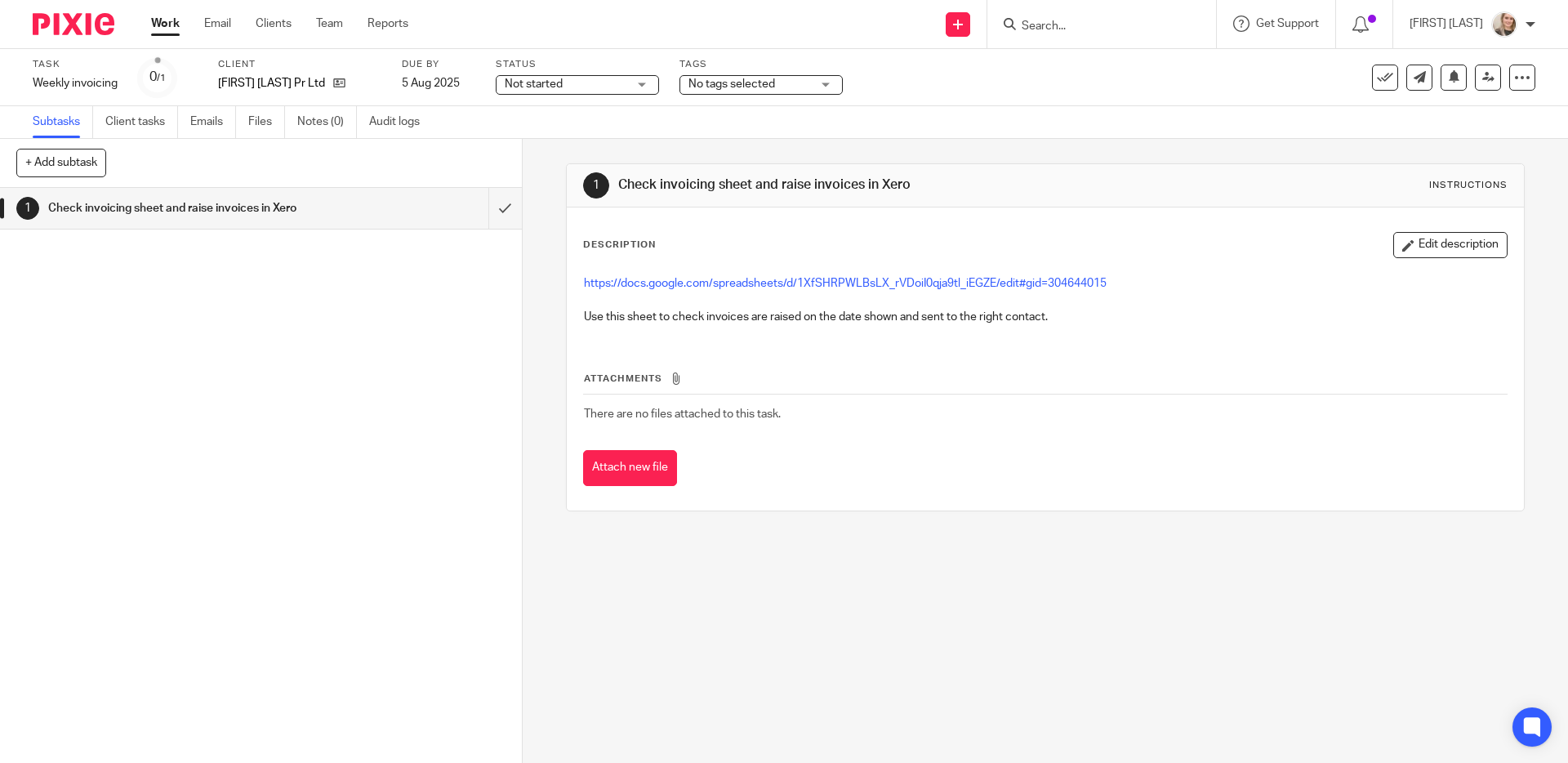 scroll, scrollTop: 0, scrollLeft: 0, axis: both 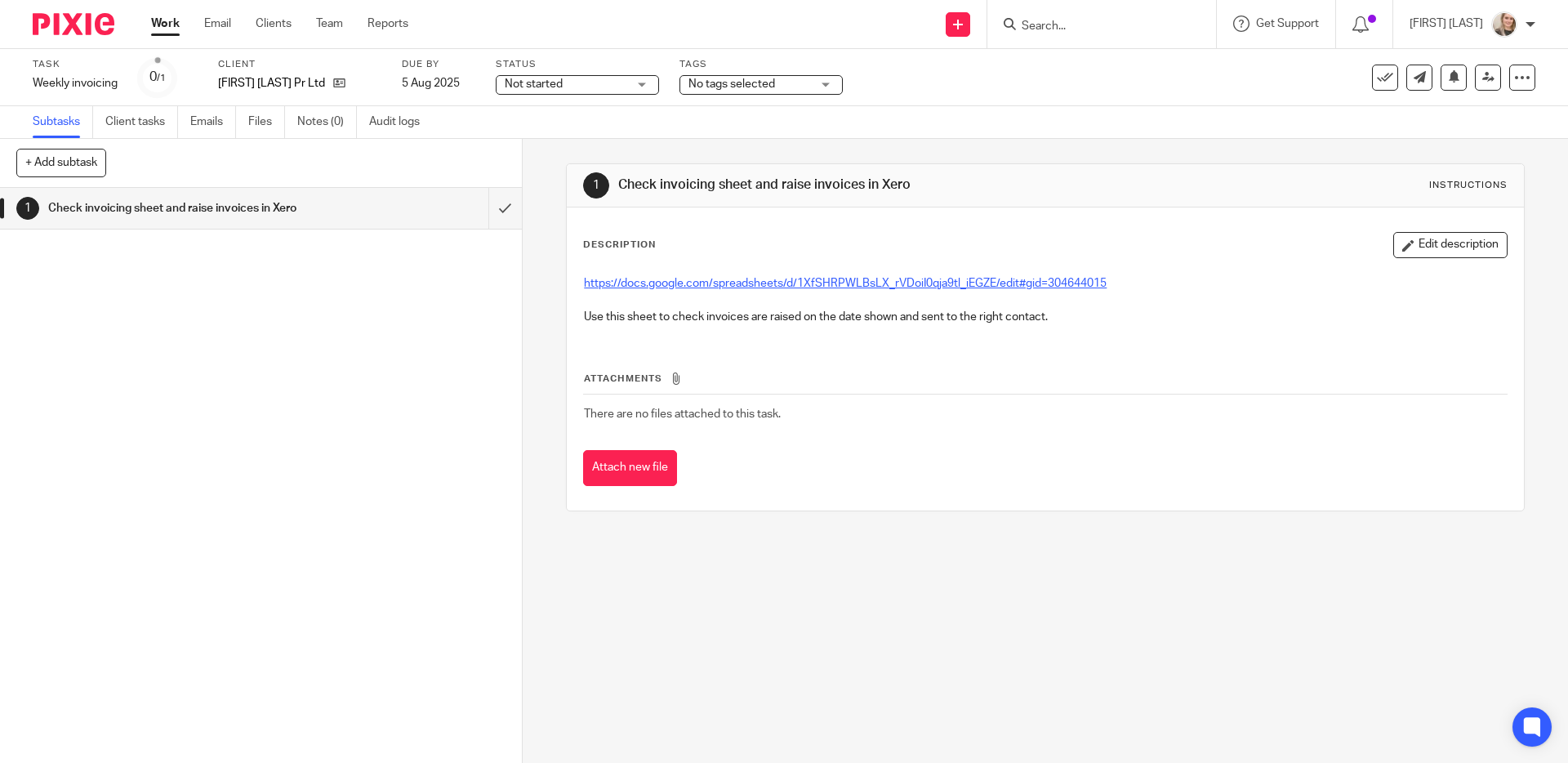 click on "https://docs.google.com/spreadsheets/d/1XfSHRPWLBsLX_rVDoiI0qja9tl_iEGZE/edit#gid=304644015" at bounding box center (845, 283) 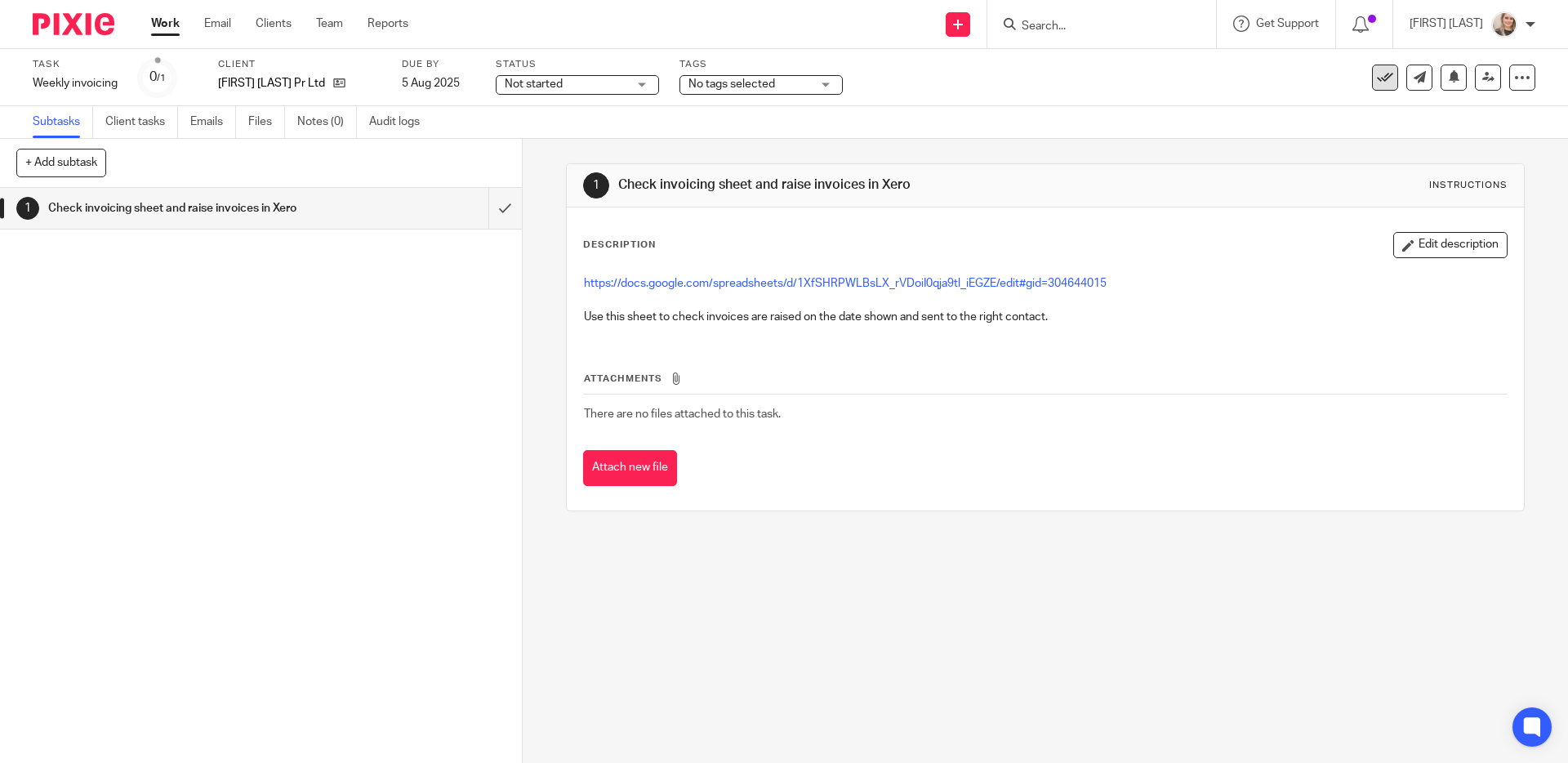 click at bounding box center [1385, 78] 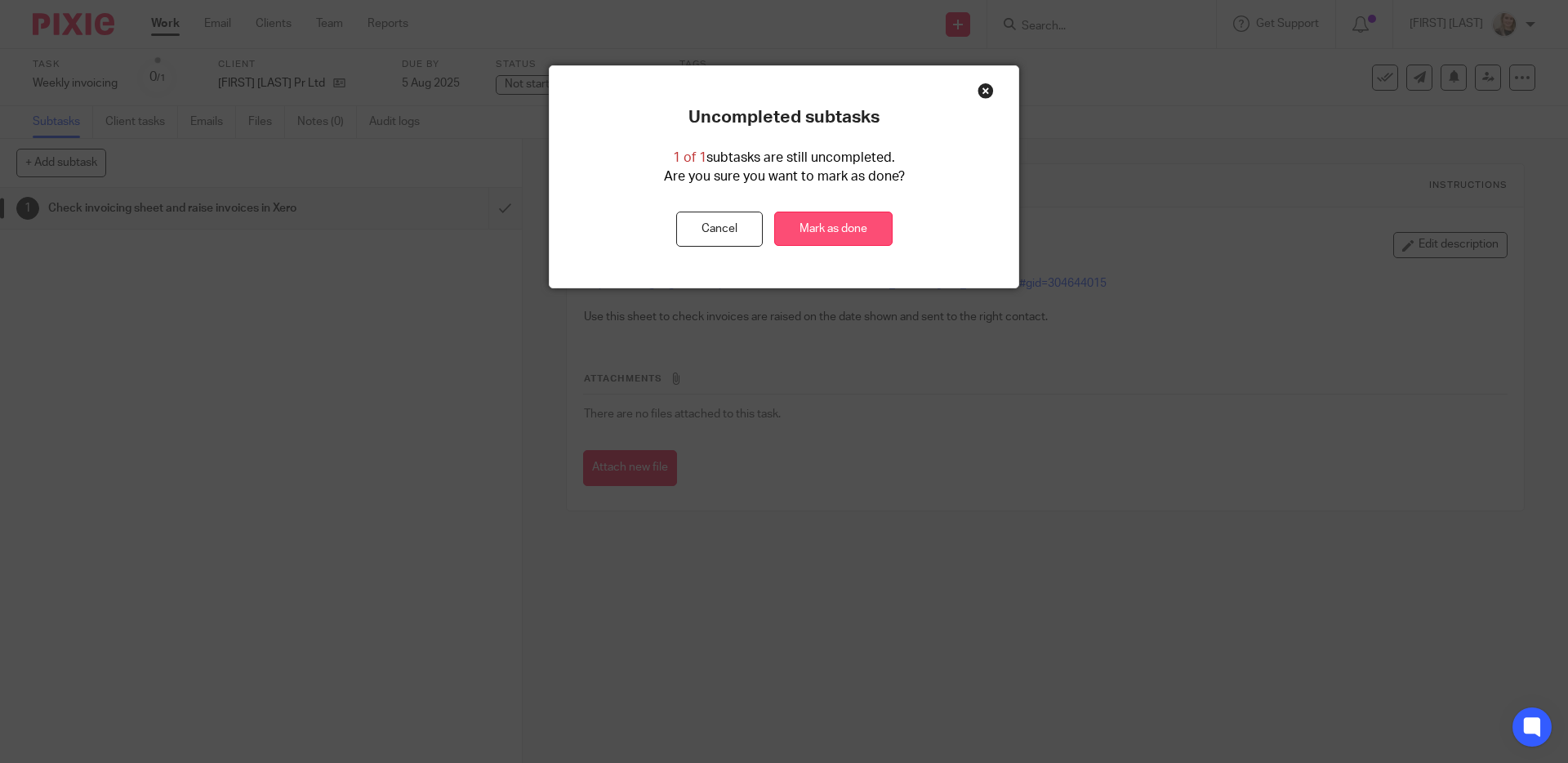 click on "Mark as done" at bounding box center (833, 229) 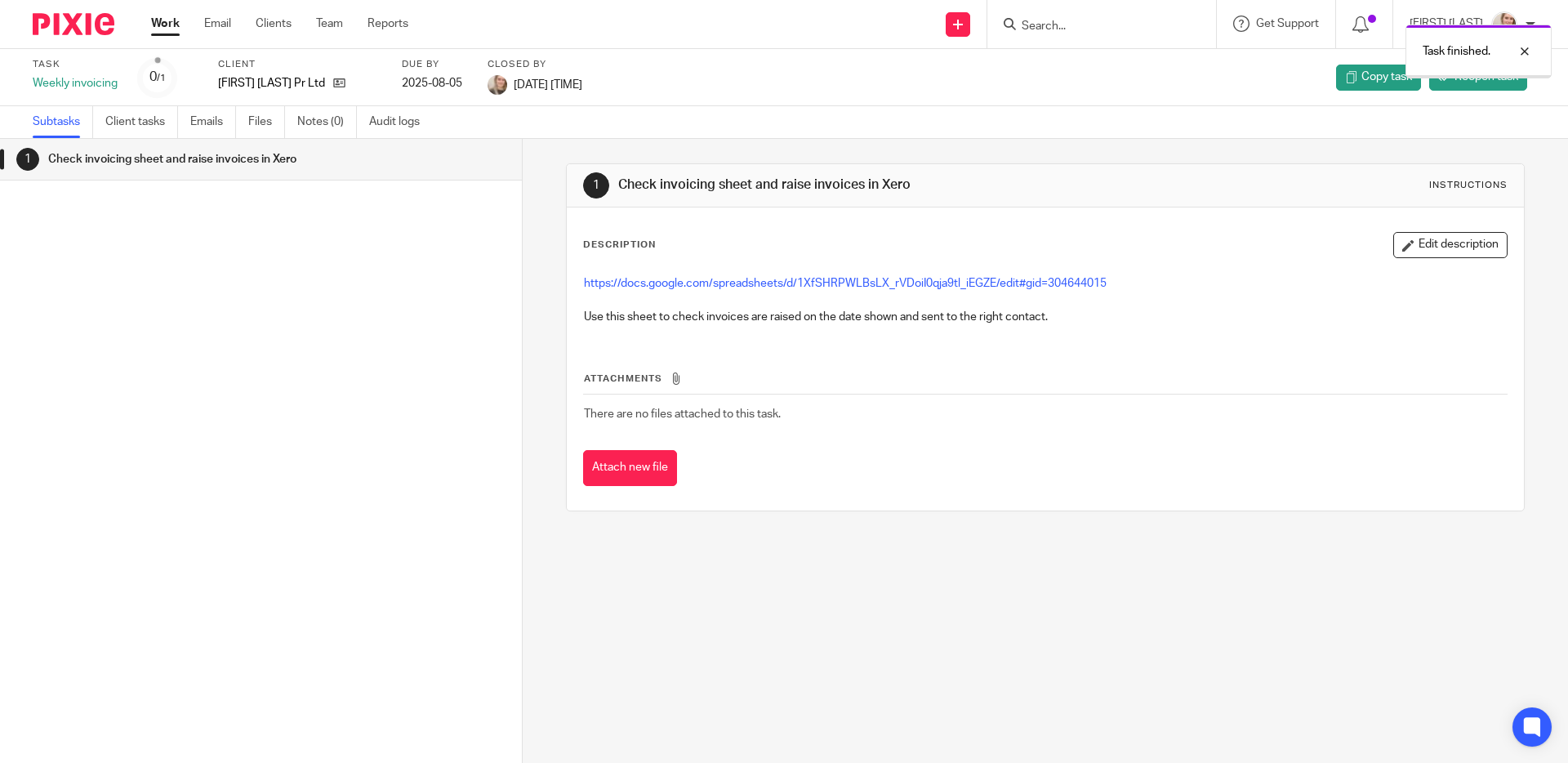 scroll, scrollTop: 0, scrollLeft: 0, axis: both 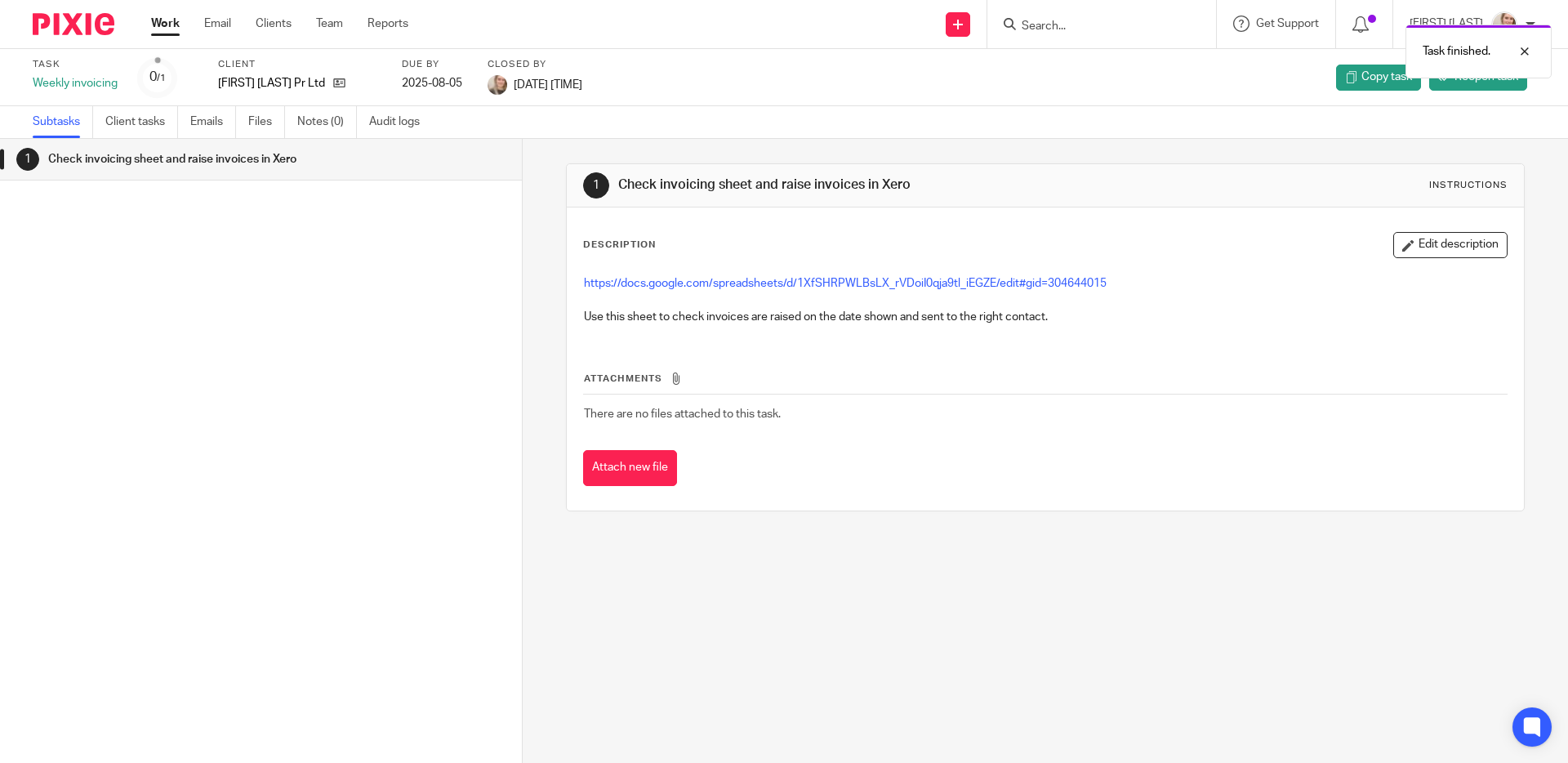 click at bounding box center (74, 24) 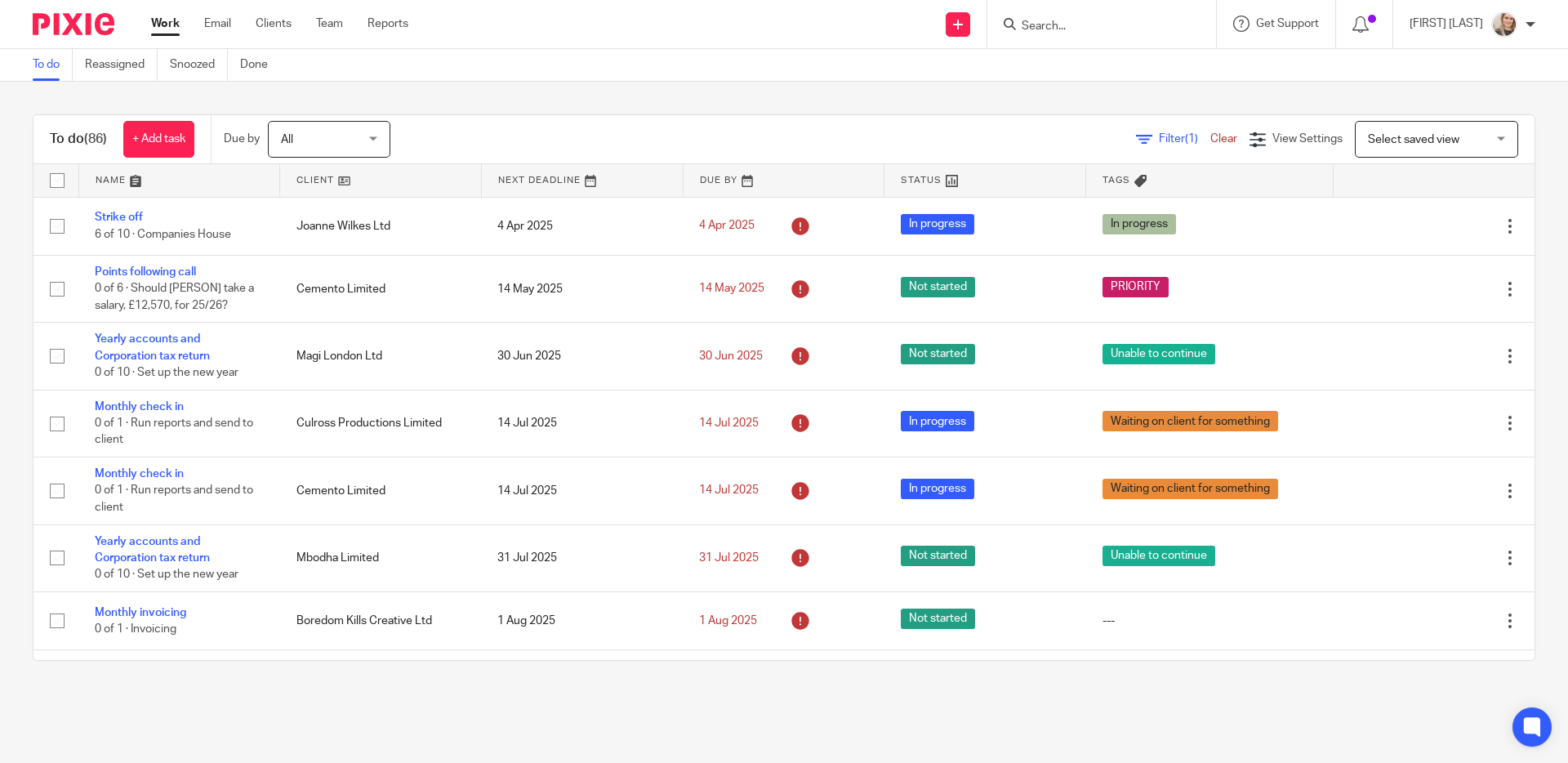 scroll, scrollTop: 0, scrollLeft: 0, axis: both 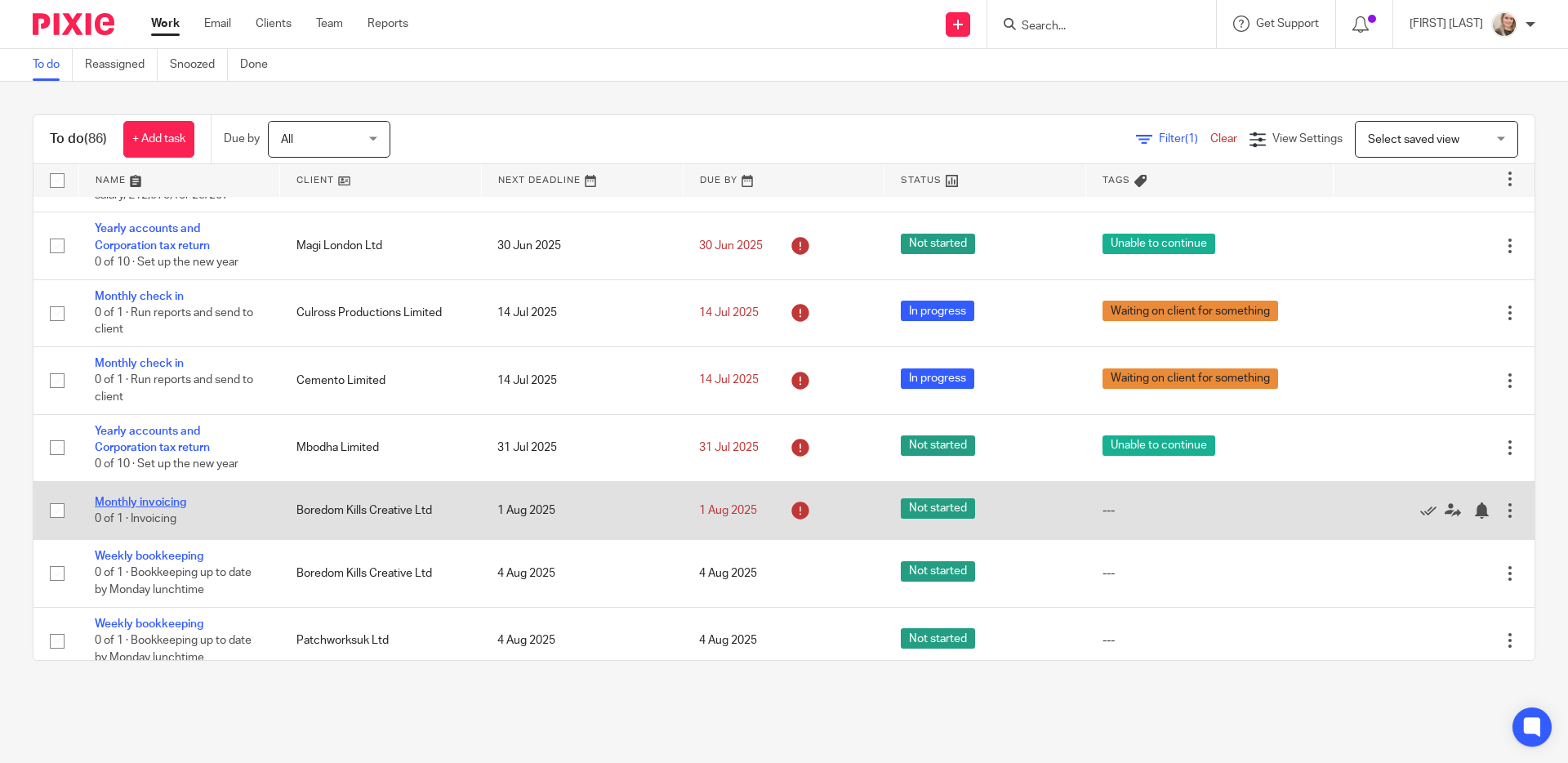 click on "Monthly invoicing" 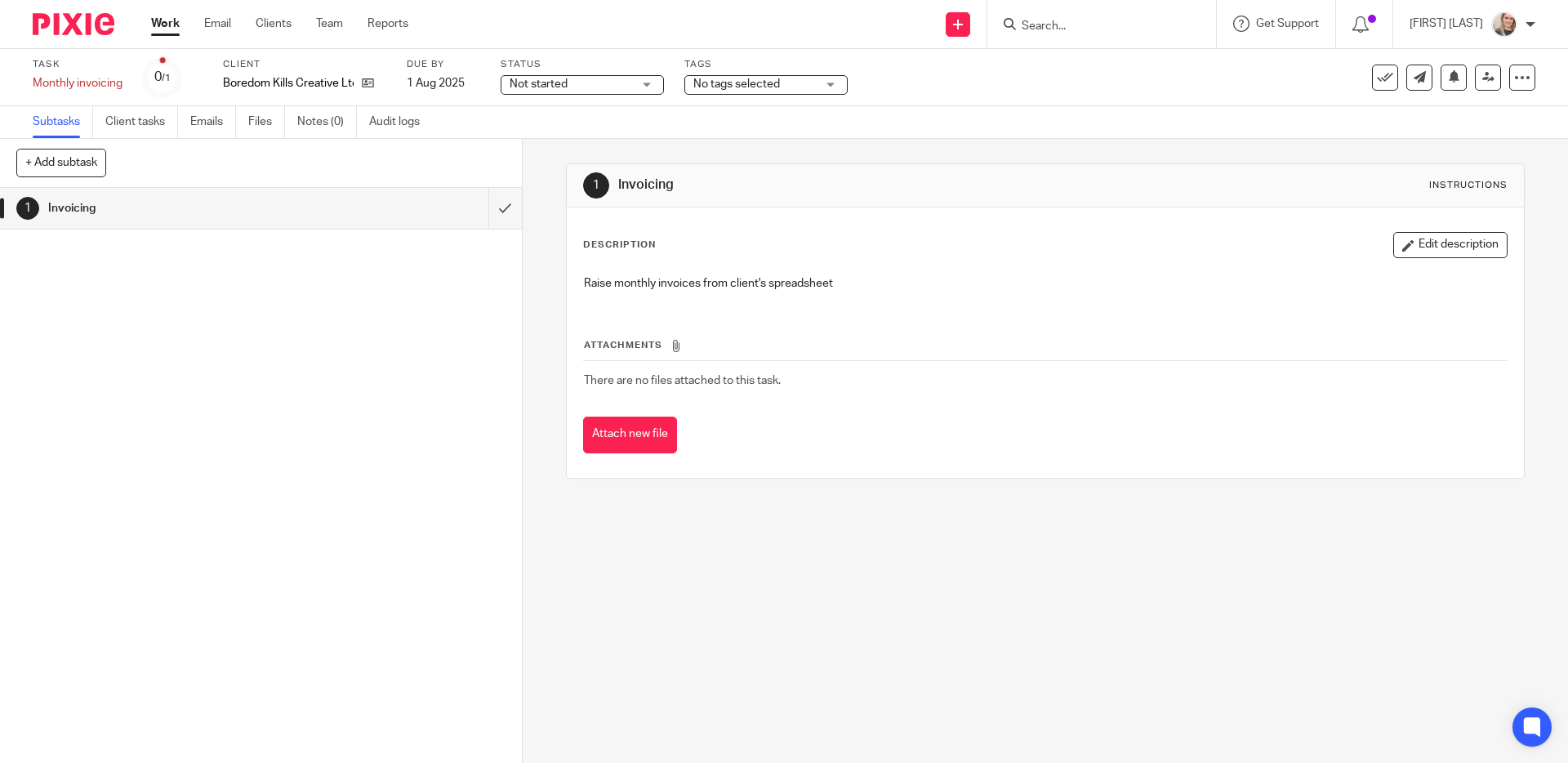 scroll, scrollTop: 0, scrollLeft: 0, axis: both 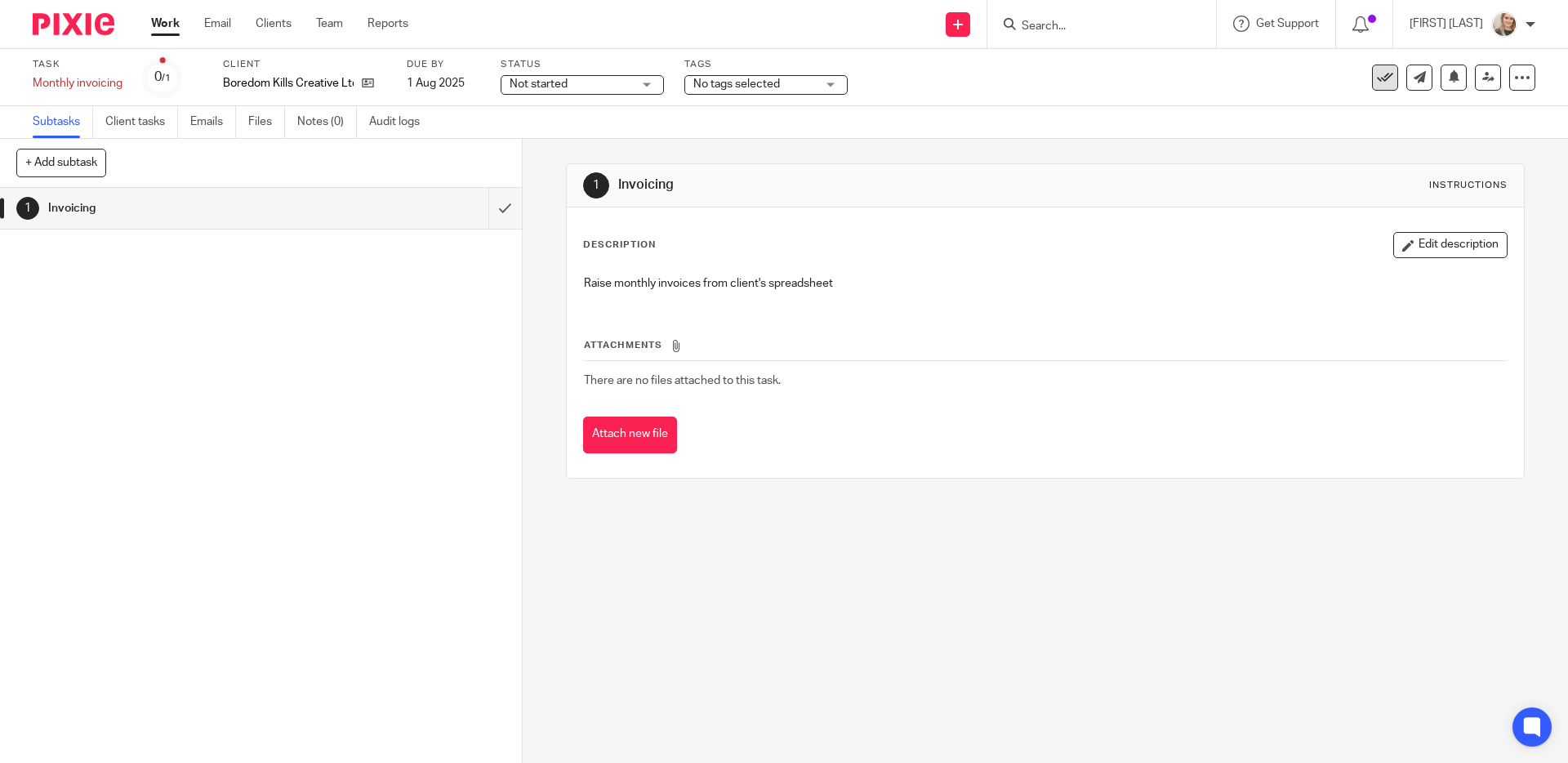 click at bounding box center (1385, 78) 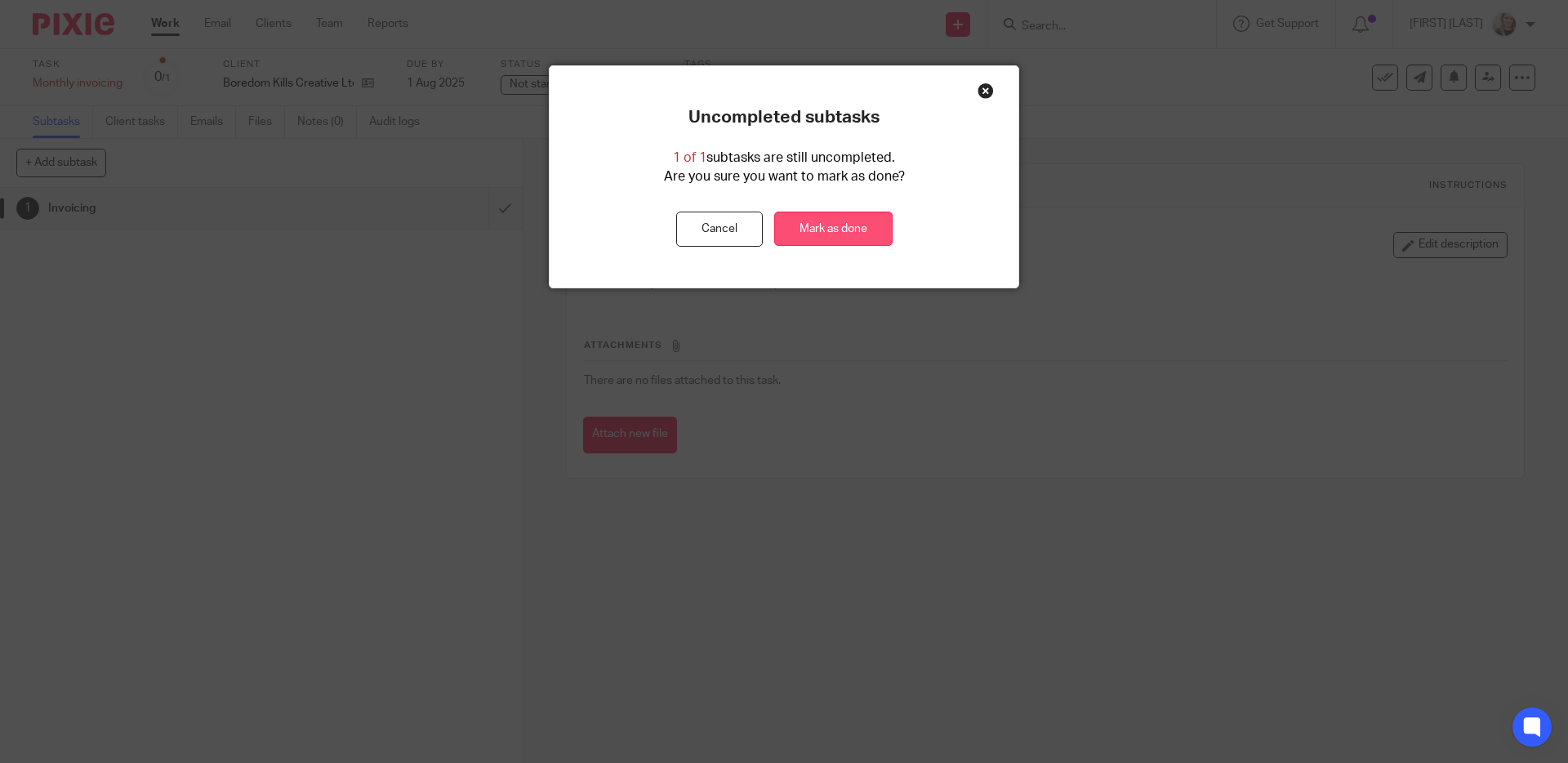 click on "Mark as done" at bounding box center [833, 229] 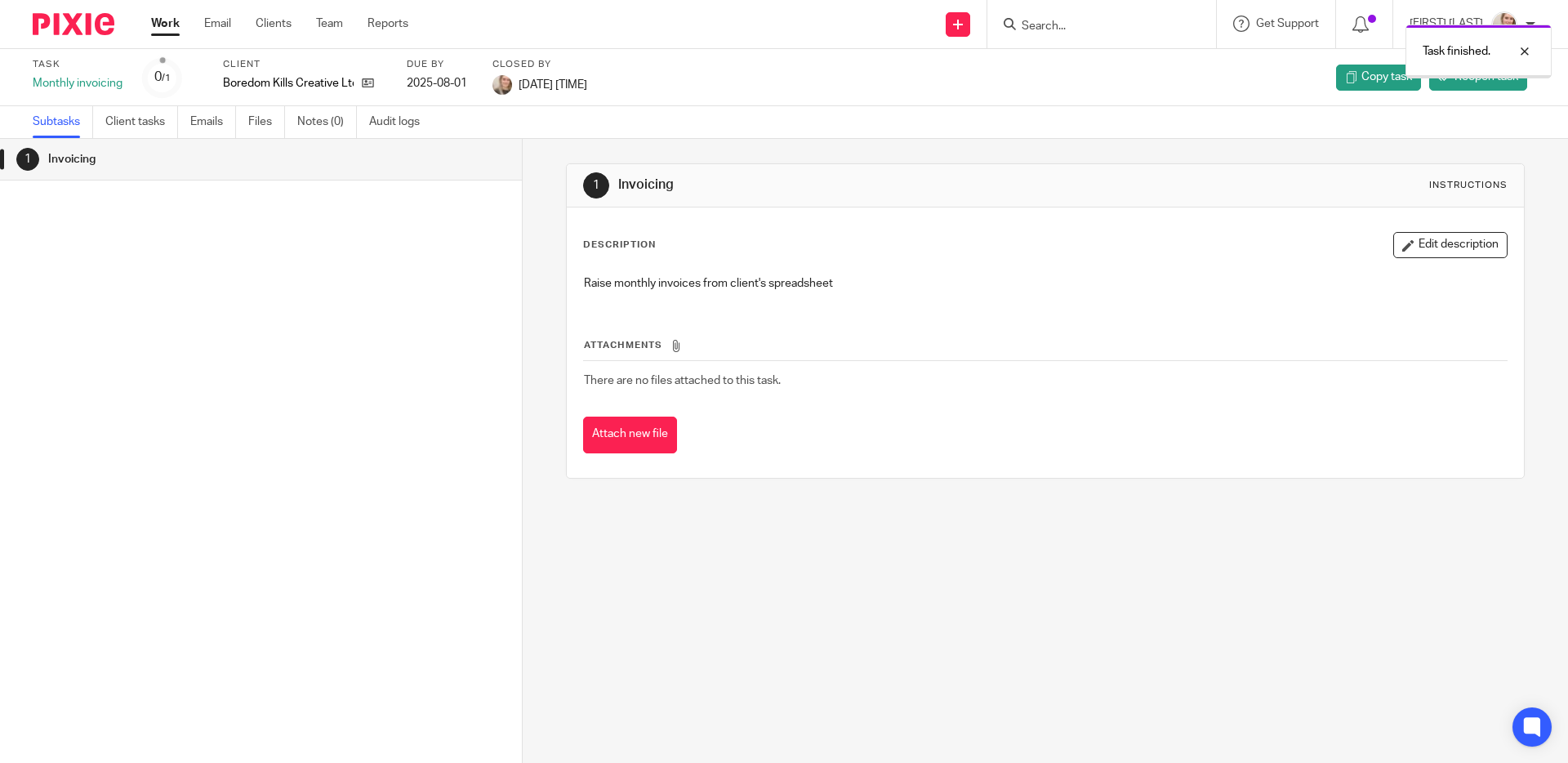 scroll, scrollTop: 0, scrollLeft: 0, axis: both 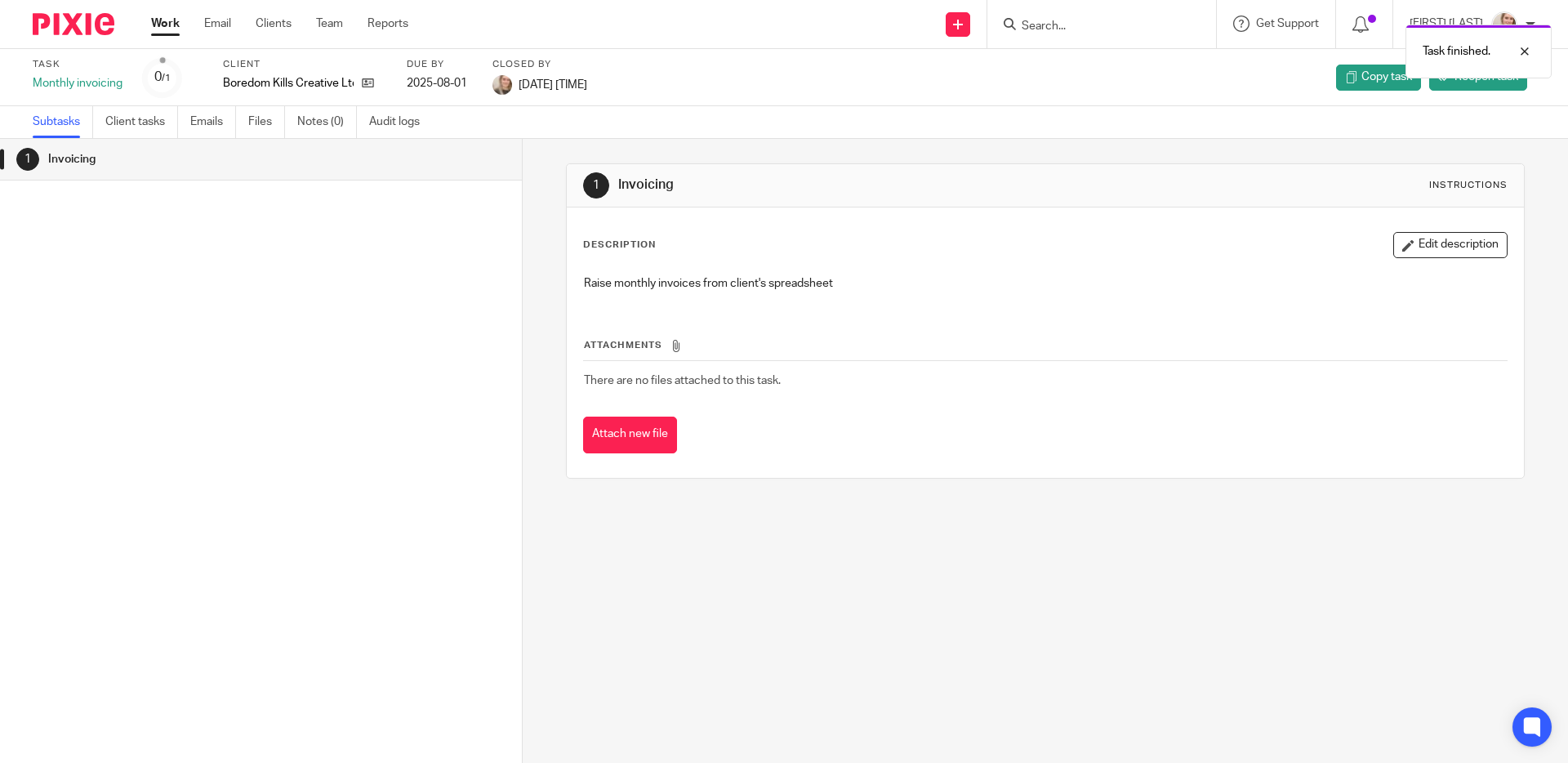 click at bounding box center (74, 24) 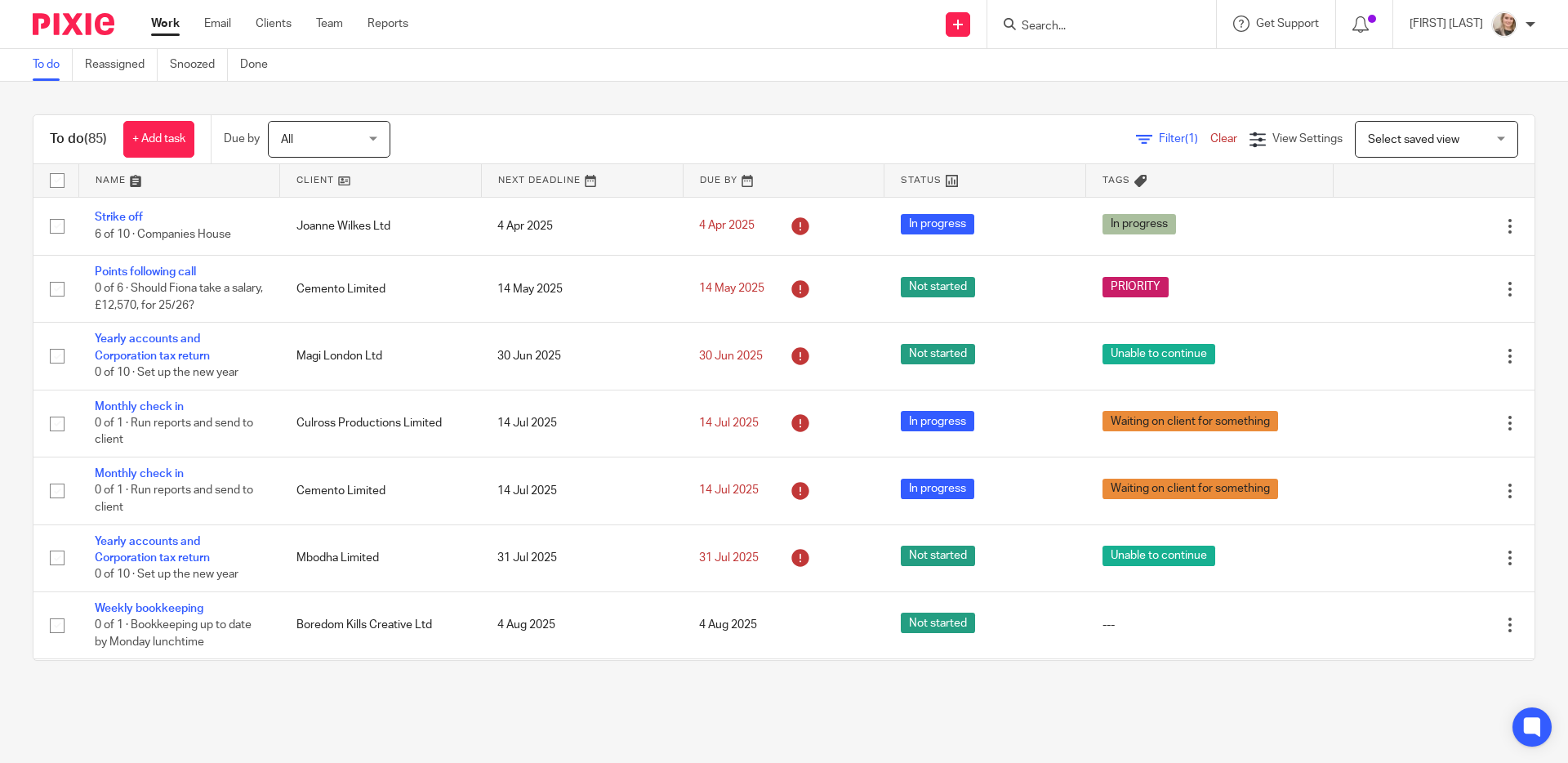 scroll, scrollTop: 0, scrollLeft: 0, axis: both 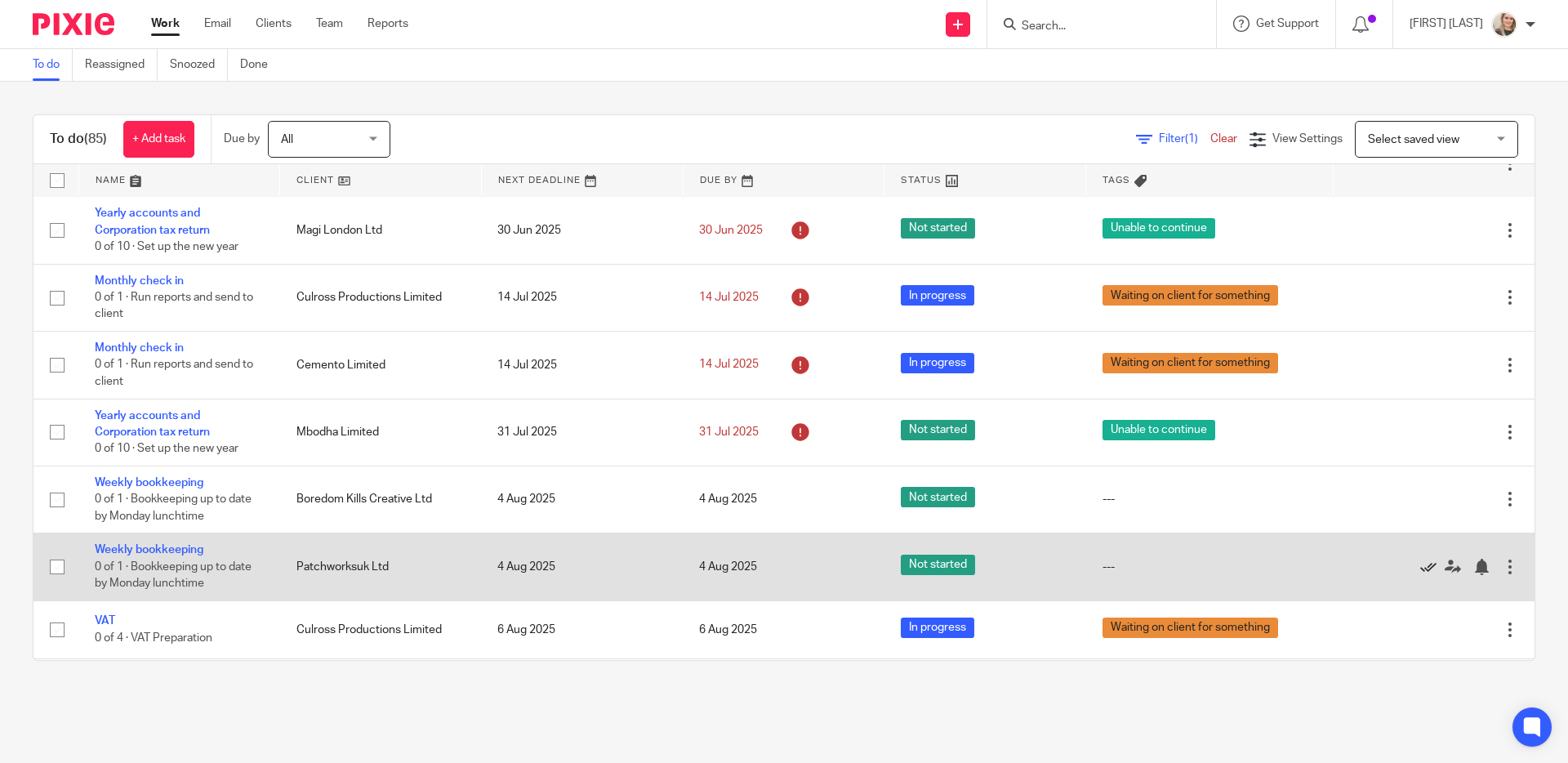 click at bounding box center (1428, 567) 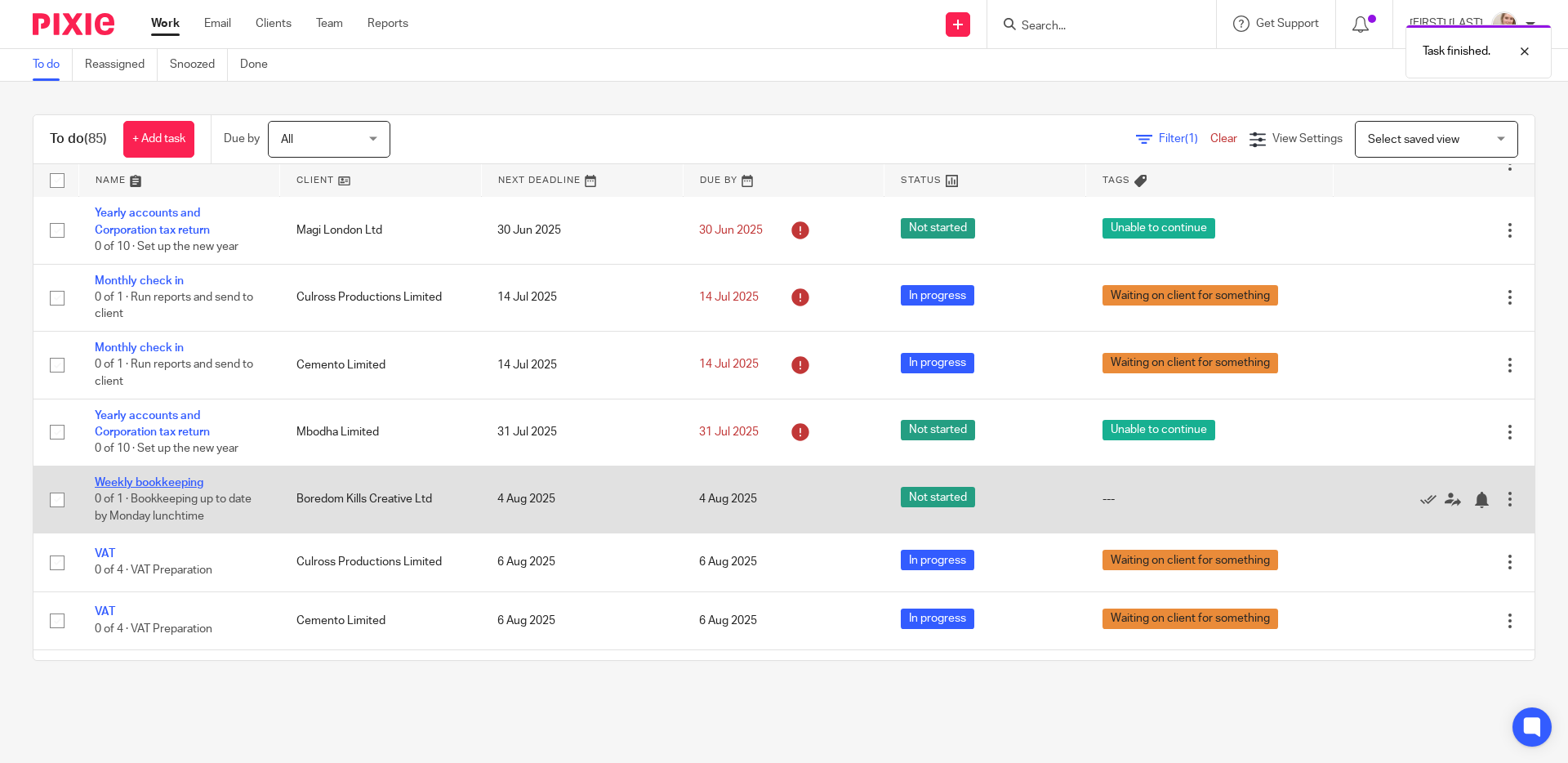 click on "Weekly bookkeeping" at bounding box center [149, 483] 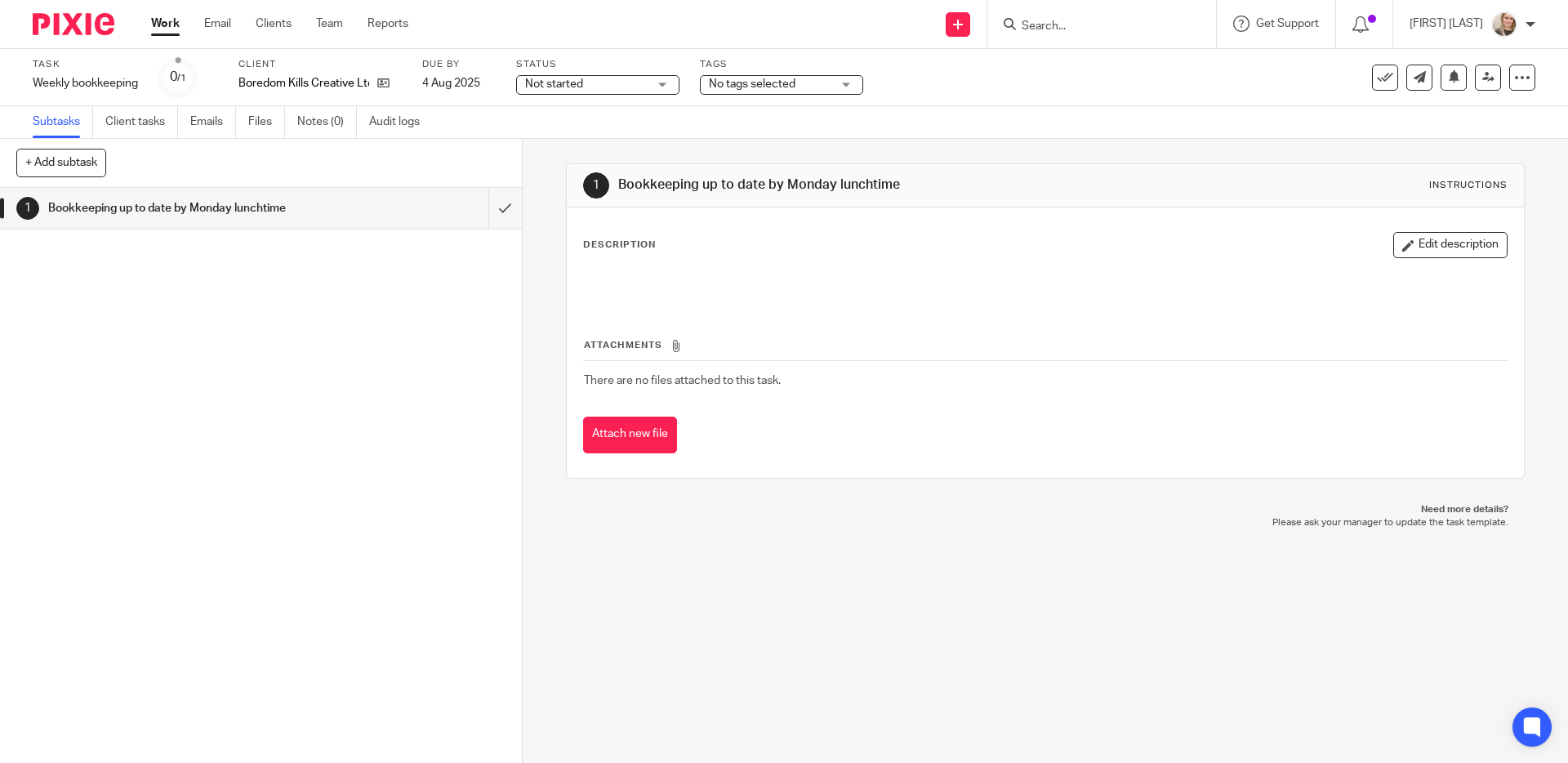 scroll, scrollTop: 0, scrollLeft: 0, axis: both 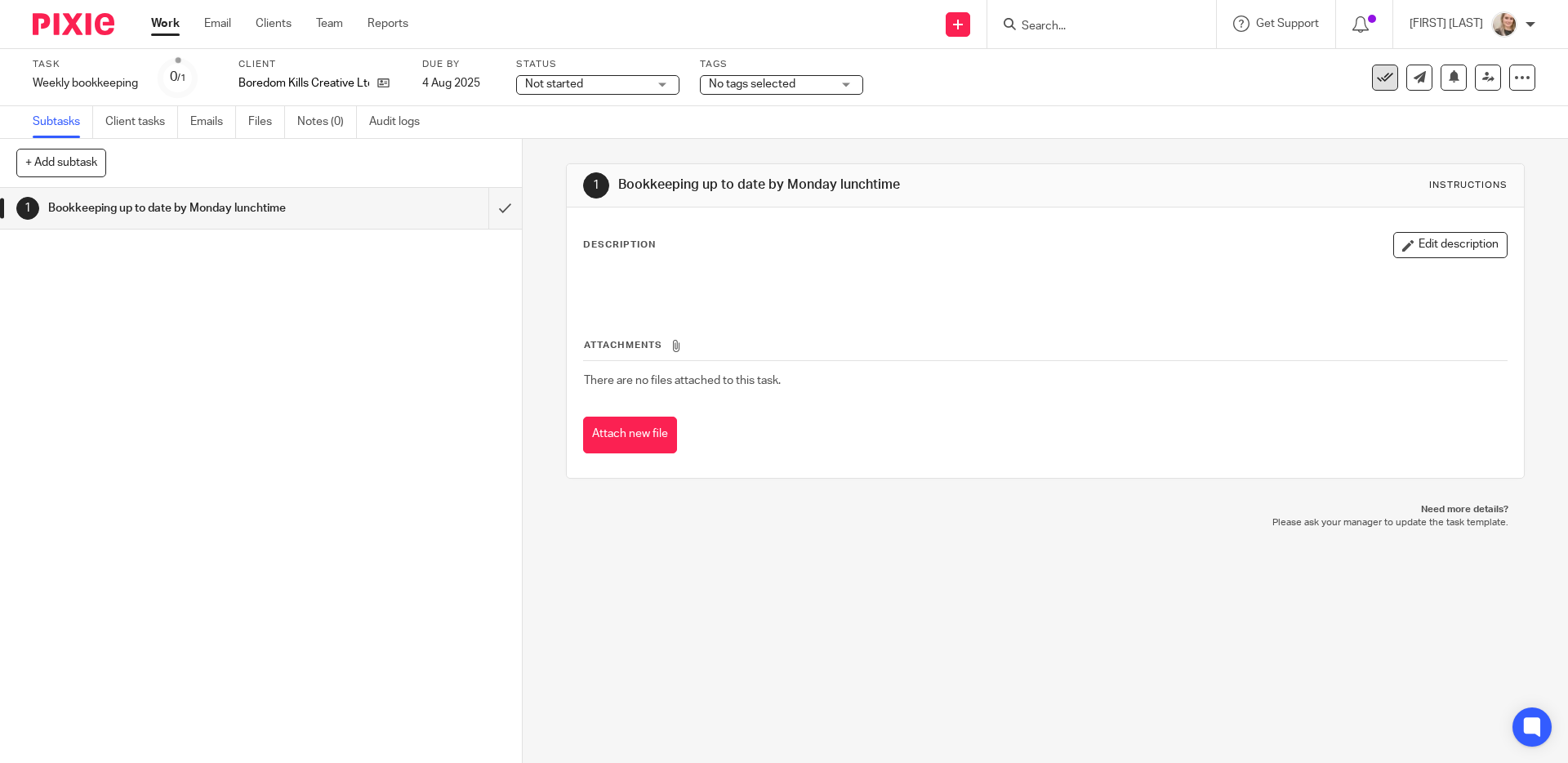 click at bounding box center [1385, 78] 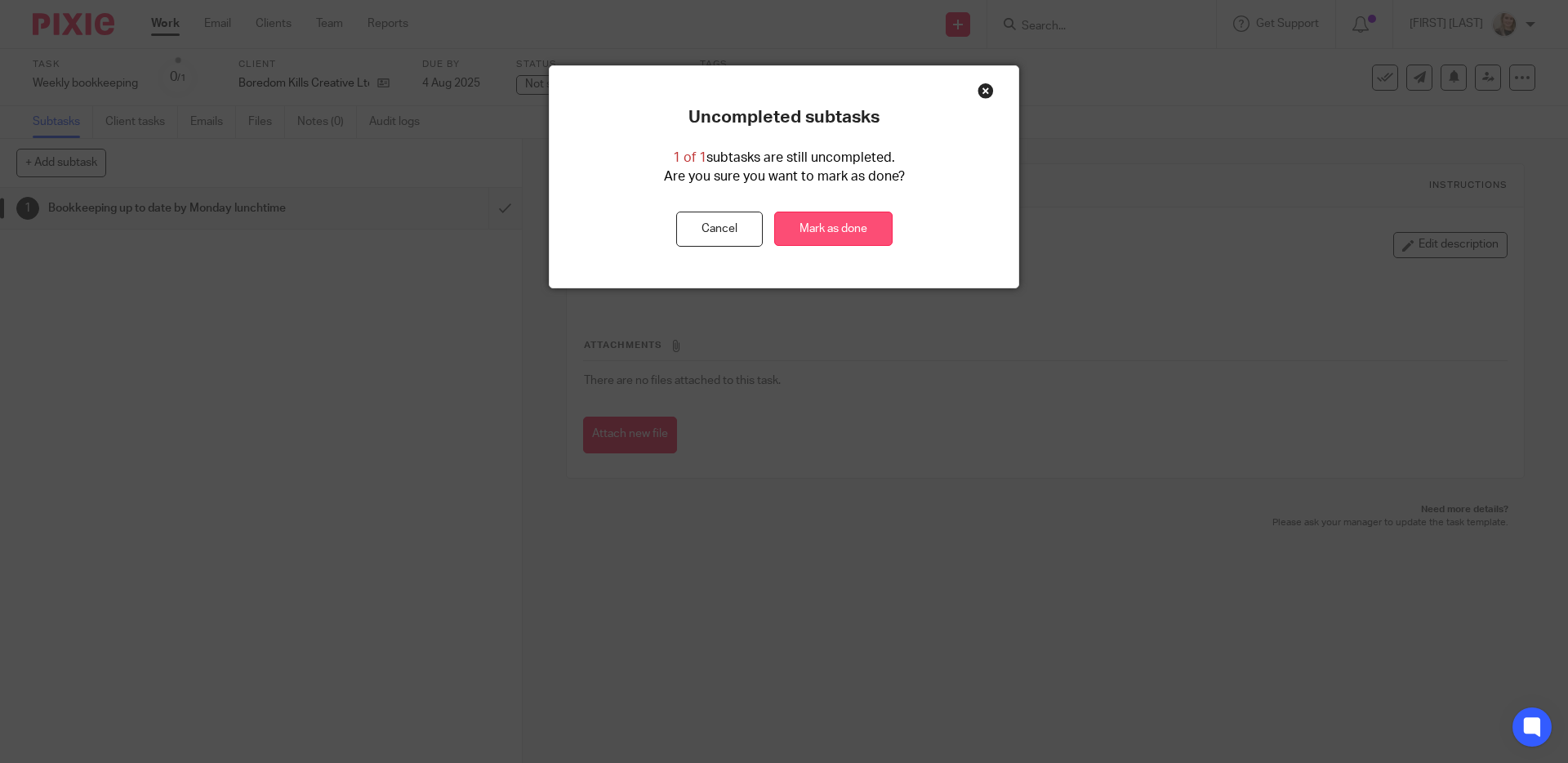 click on "Mark as done" at bounding box center (833, 229) 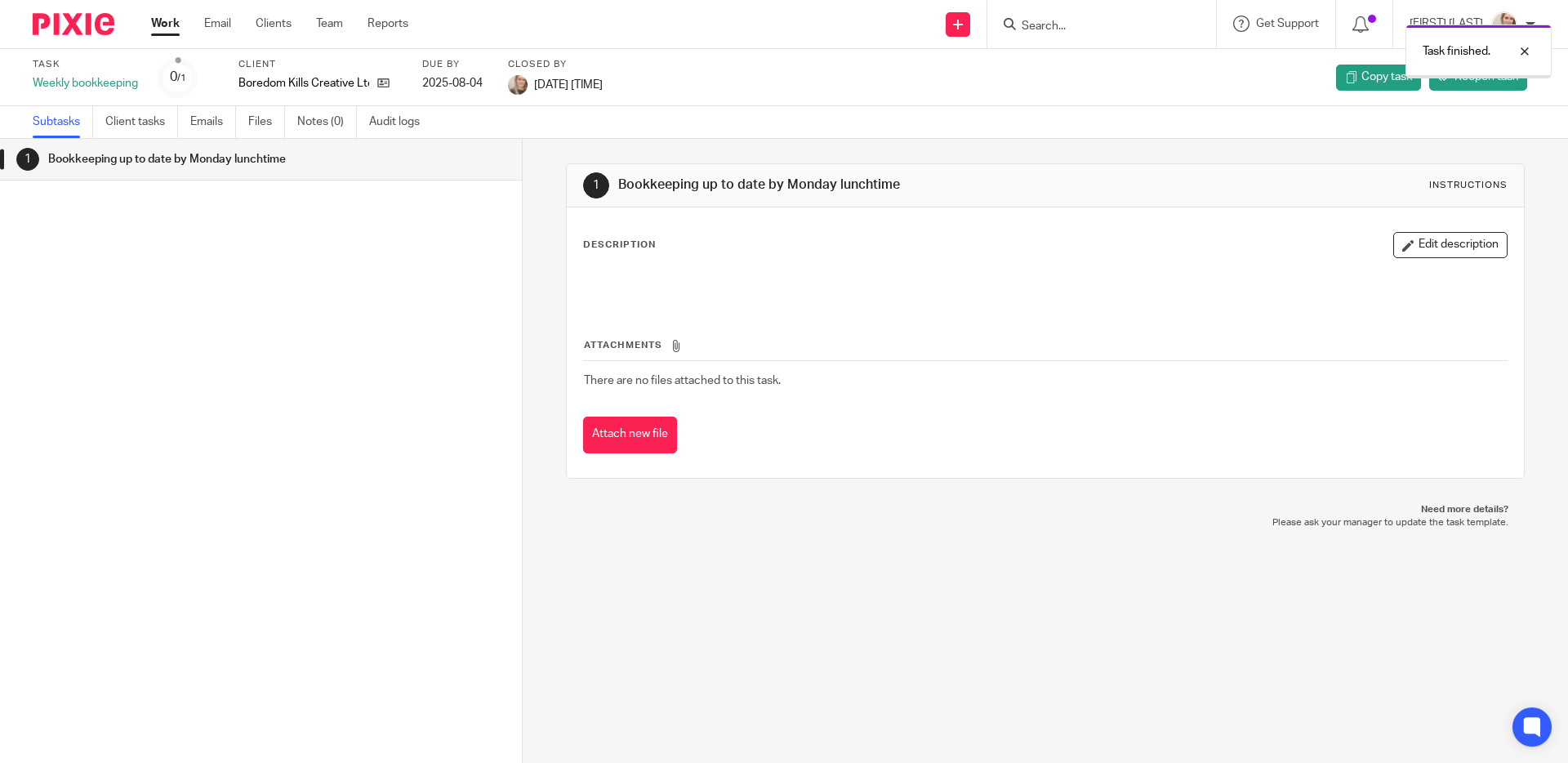 scroll, scrollTop: 0, scrollLeft: 0, axis: both 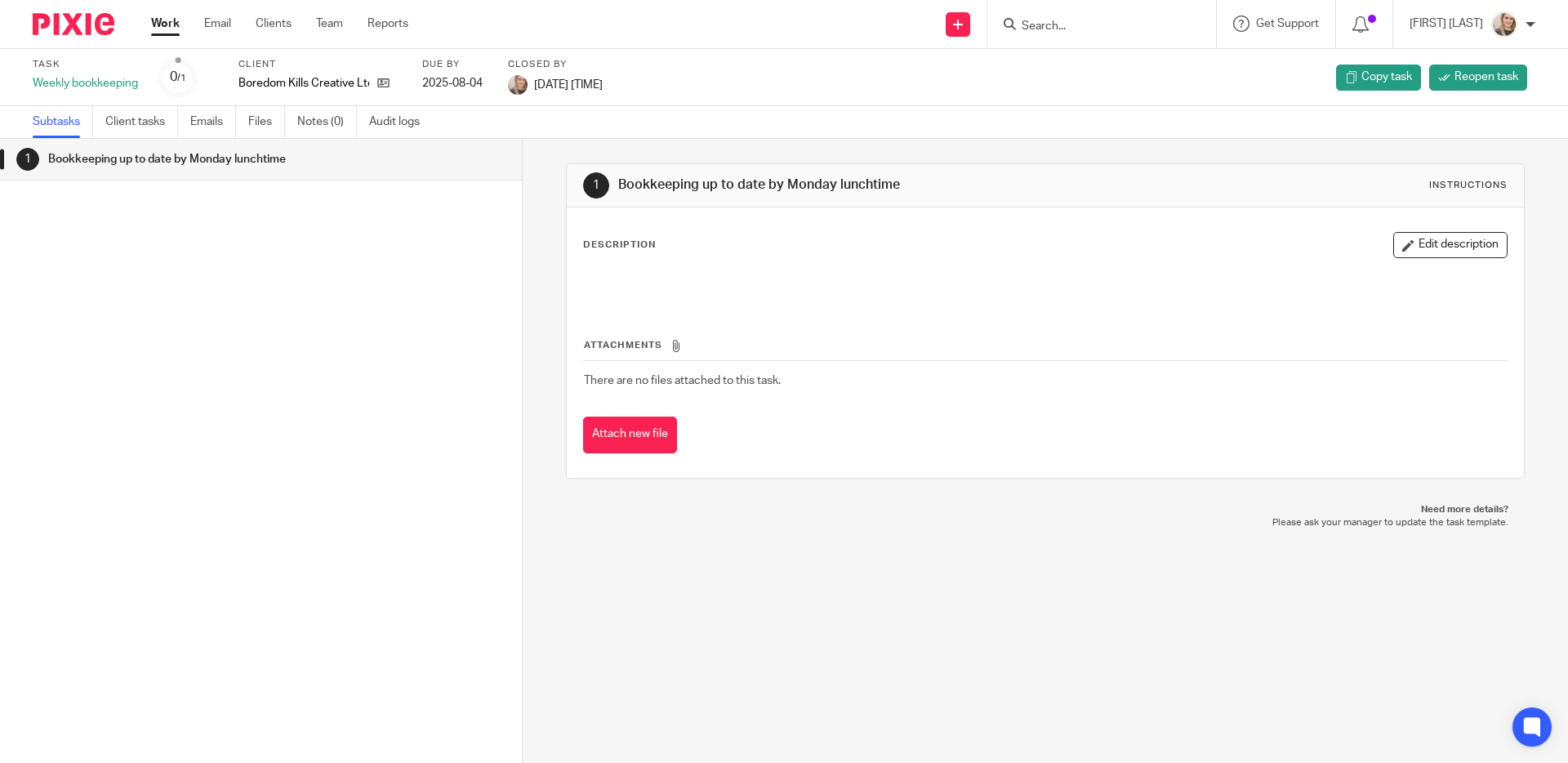 click at bounding box center [74, 24] 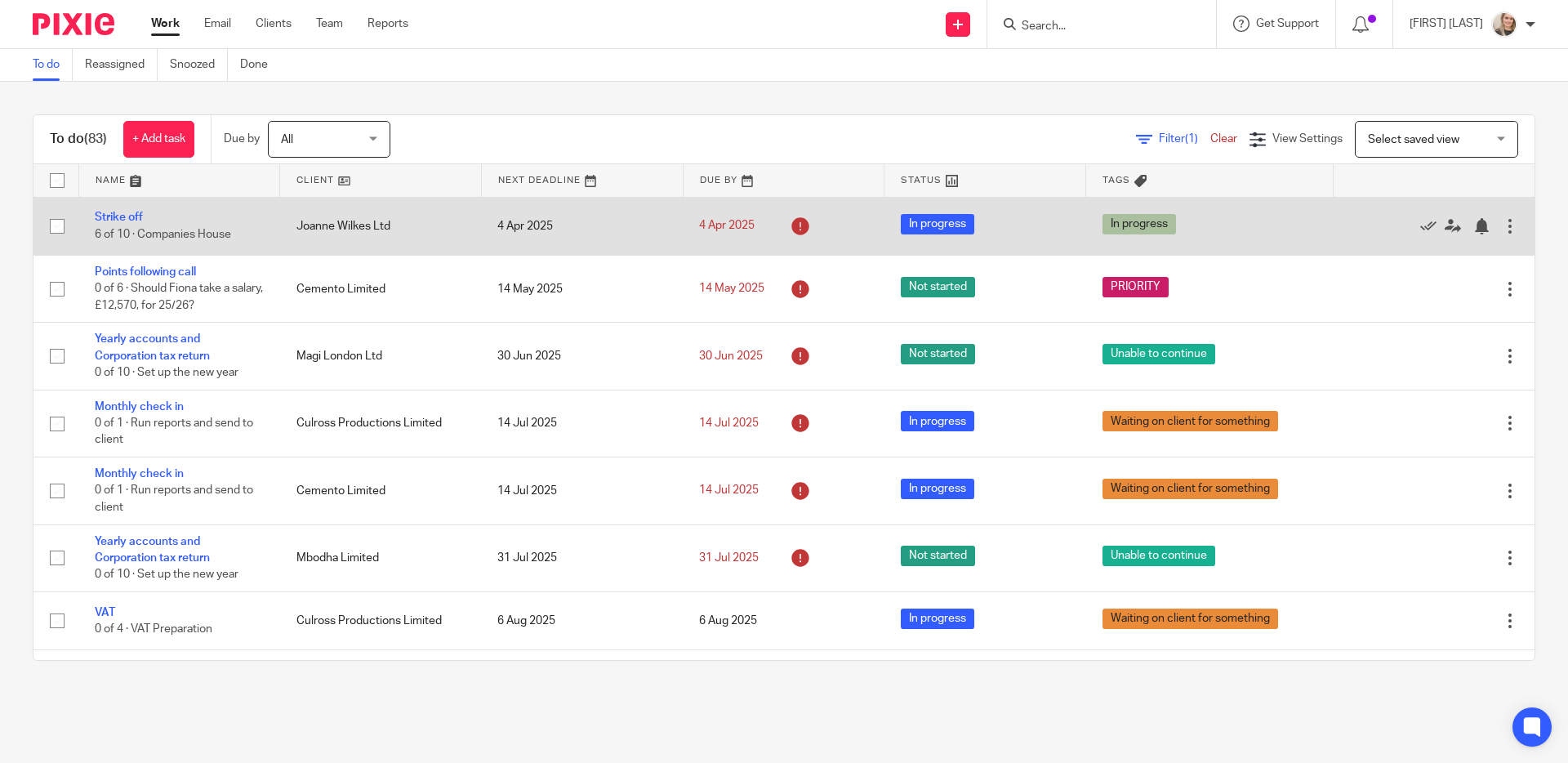 scroll, scrollTop: 0, scrollLeft: 0, axis: both 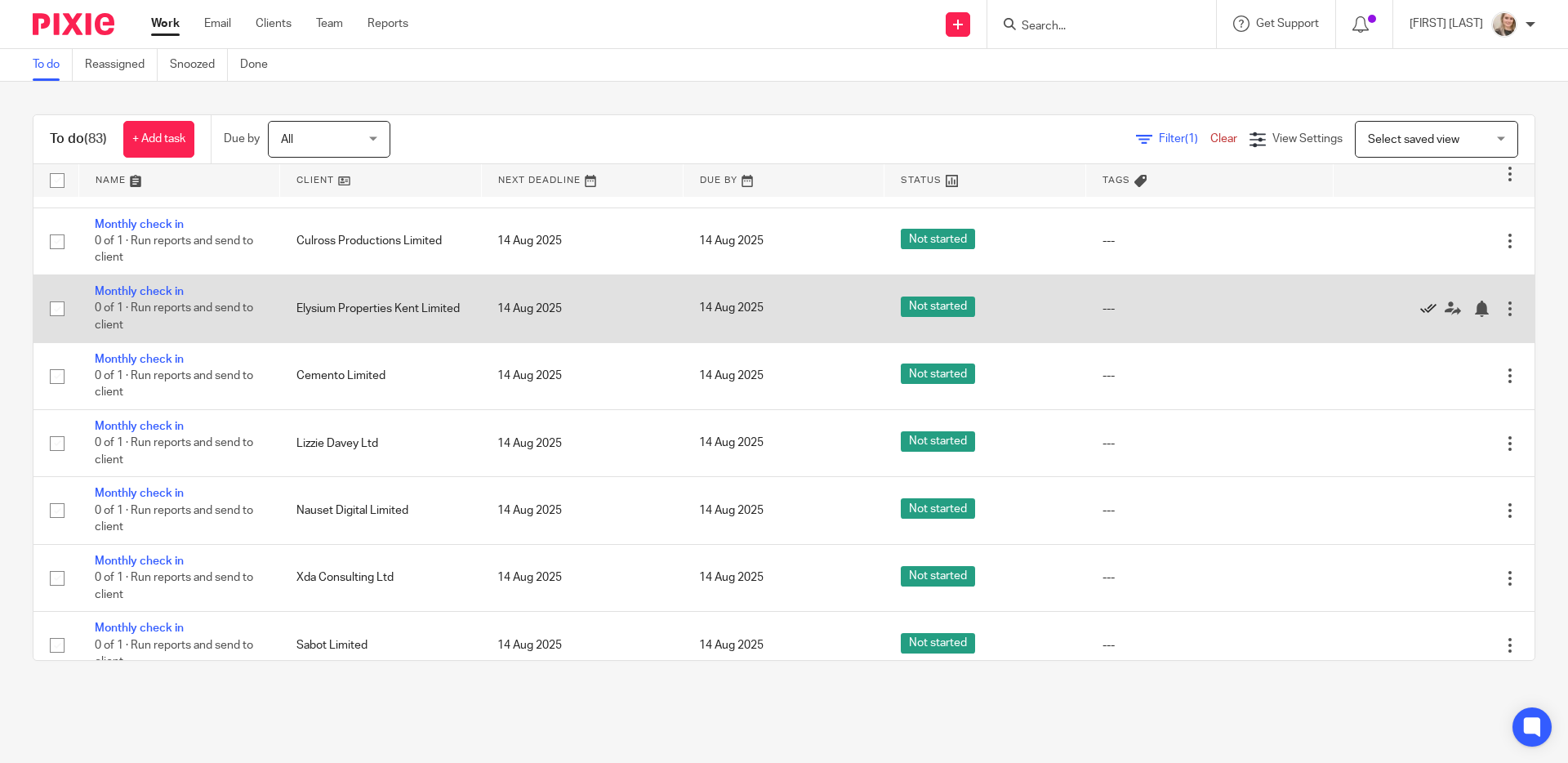 click at bounding box center (1428, 309) 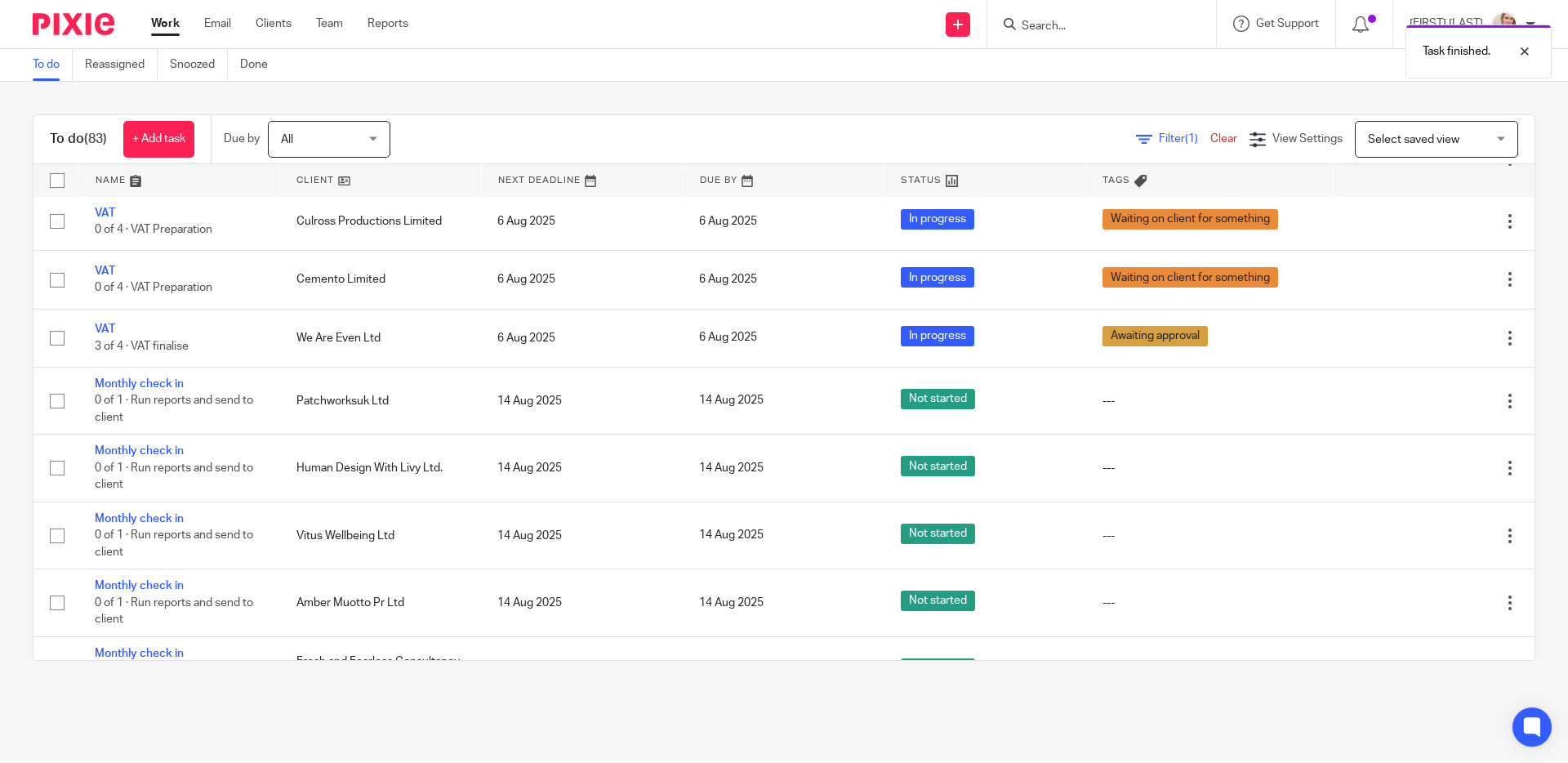 scroll, scrollTop: 0, scrollLeft: 0, axis: both 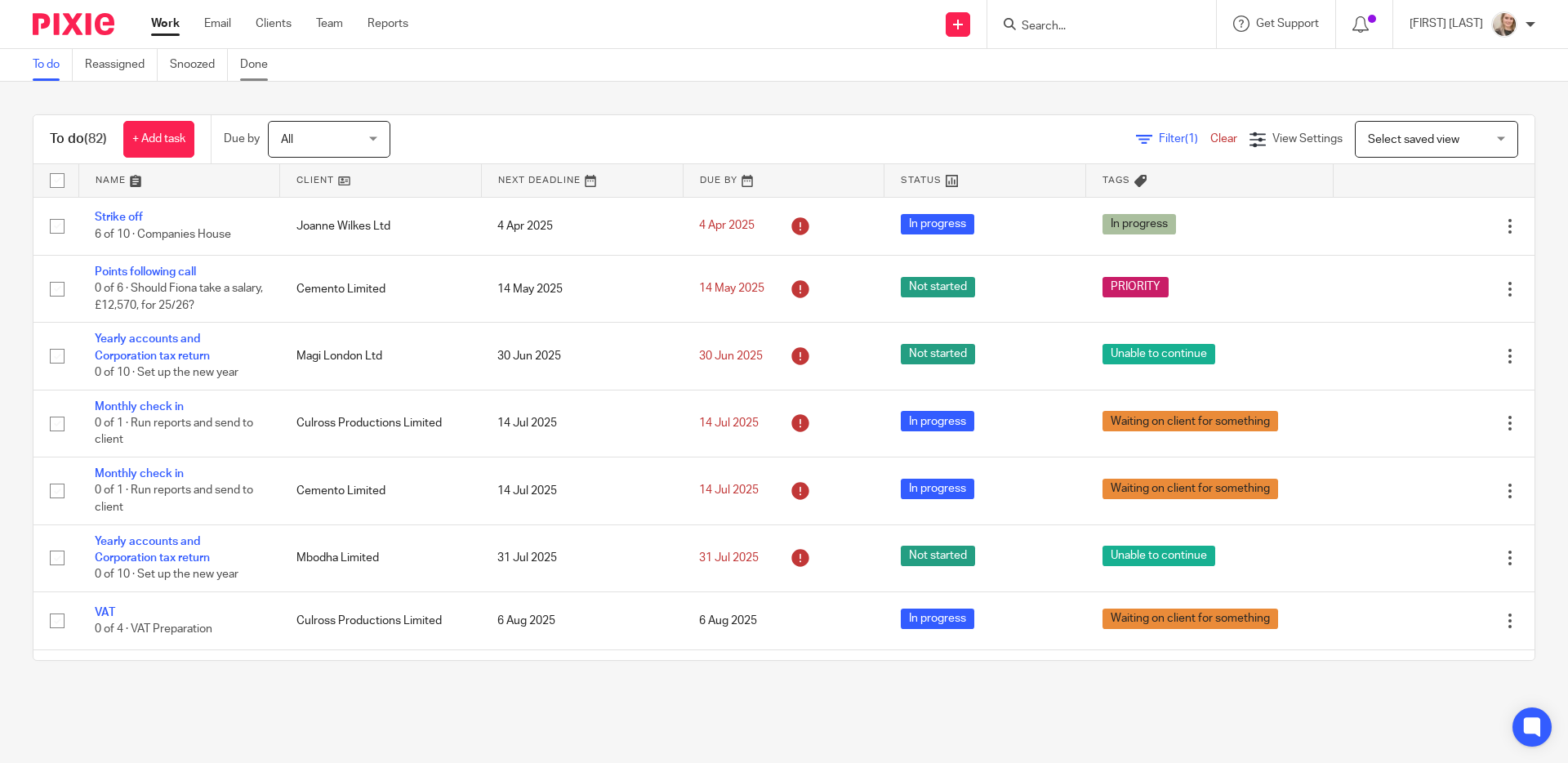 click on "Done" at bounding box center (260, 65) 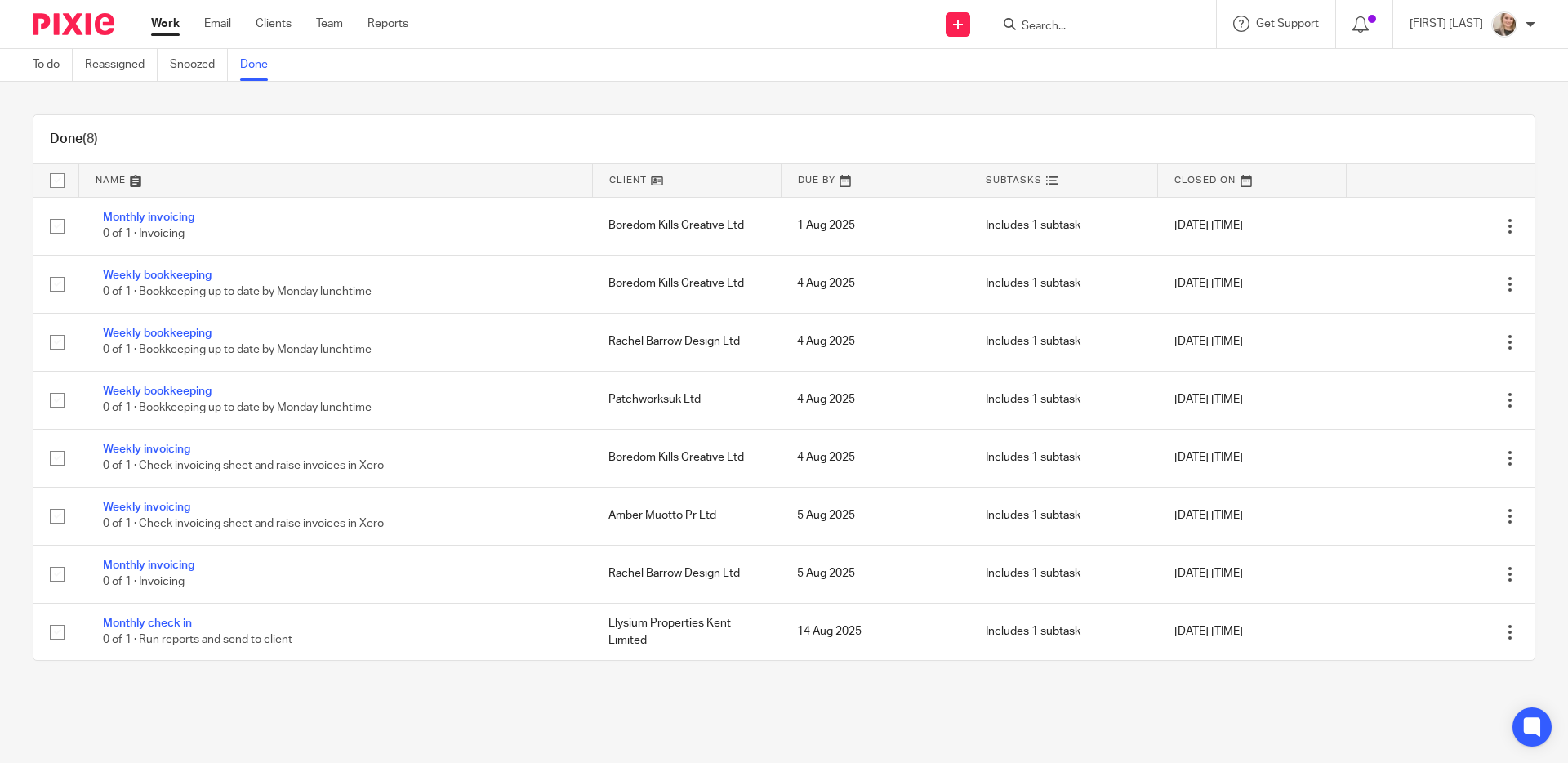scroll, scrollTop: 0, scrollLeft: 0, axis: both 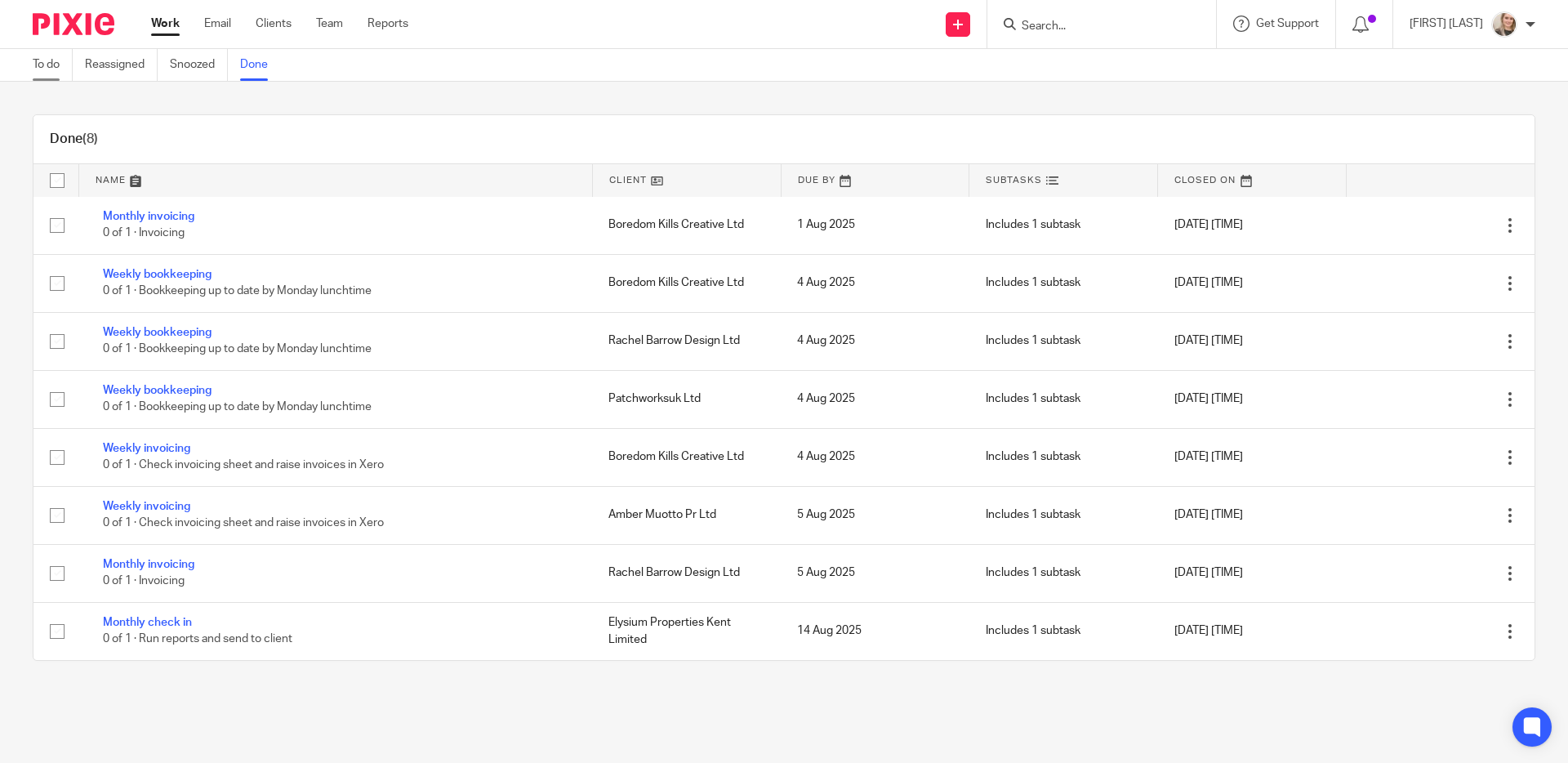 click on "To do" at bounding box center (52, 65) 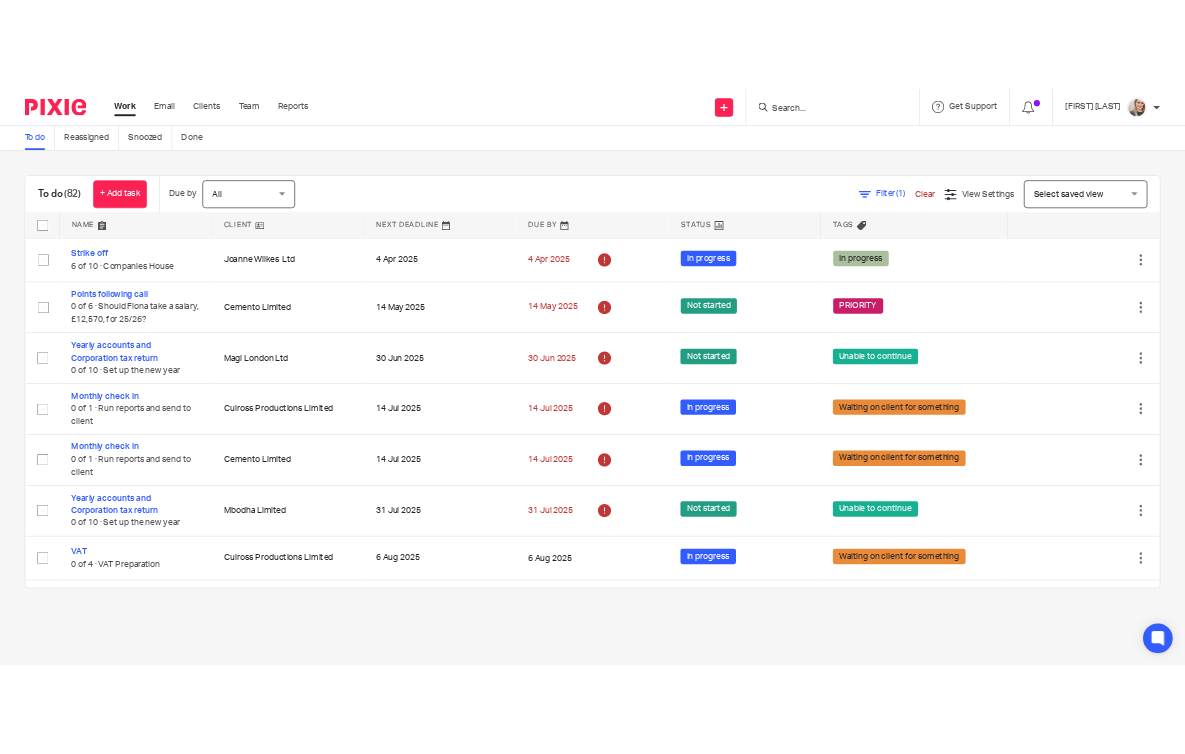 scroll, scrollTop: 0, scrollLeft: 0, axis: both 